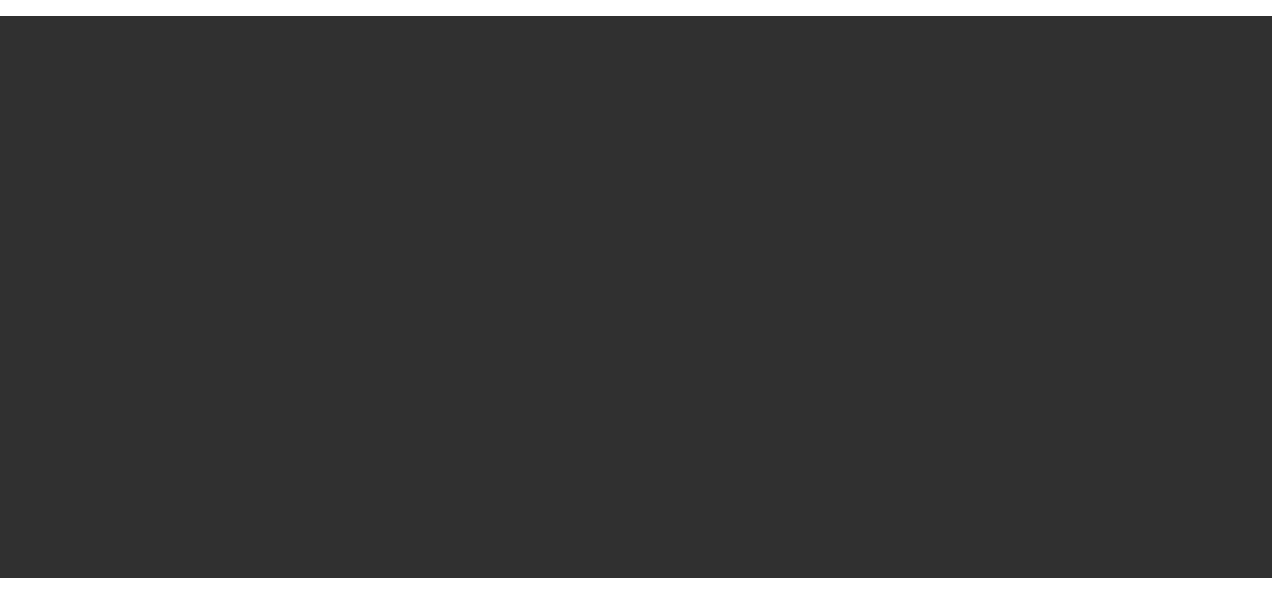 scroll, scrollTop: 0, scrollLeft: 0, axis: both 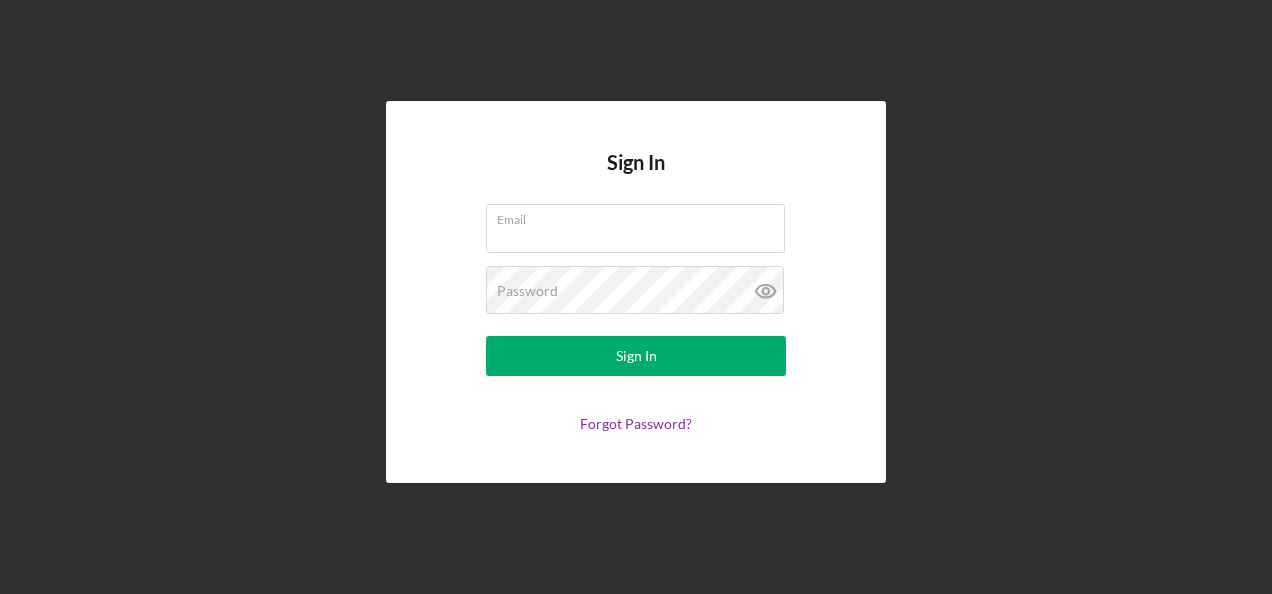type on "customerservice@tmccommunitycapital.org" 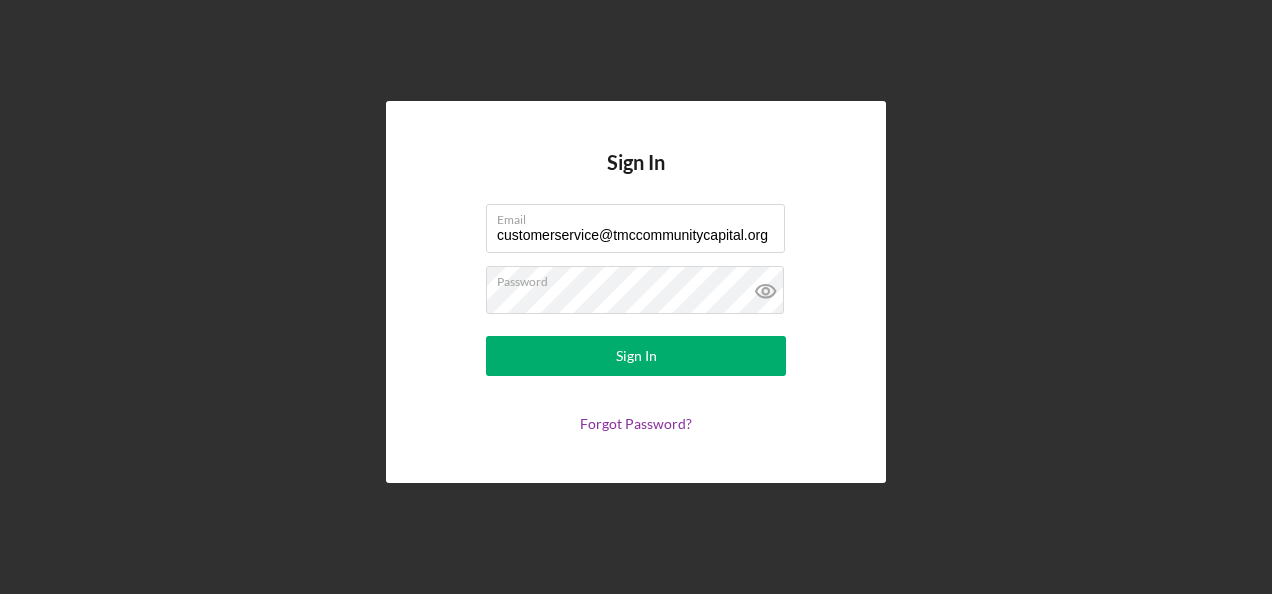 click on "Email customerservice@tmccommunitycapital.org Password Sign In Forgot Password?" at bounding box center [636, 318] 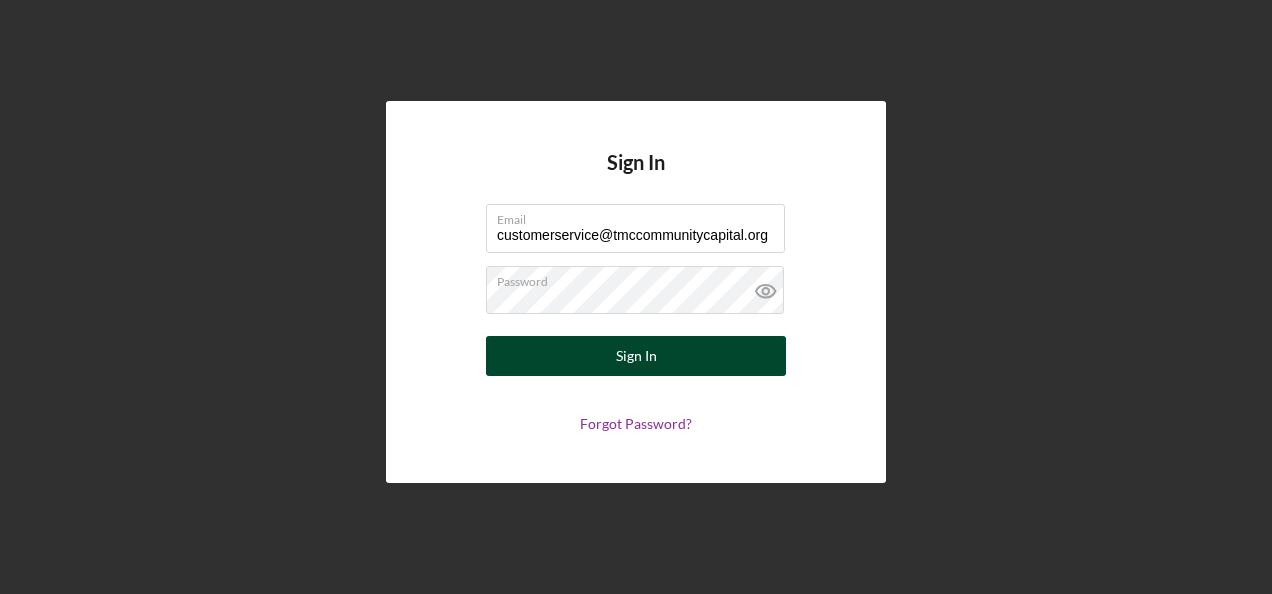 click on "Sign In" at bounding box center (636, 356) 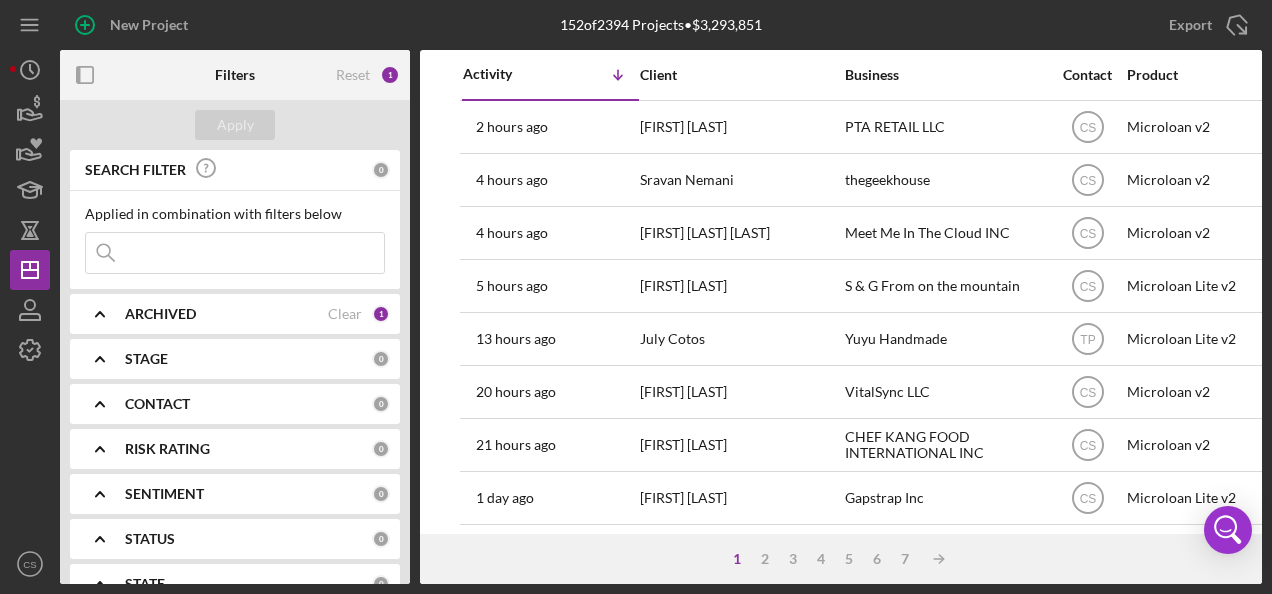 click at bounding box center [235, 253] 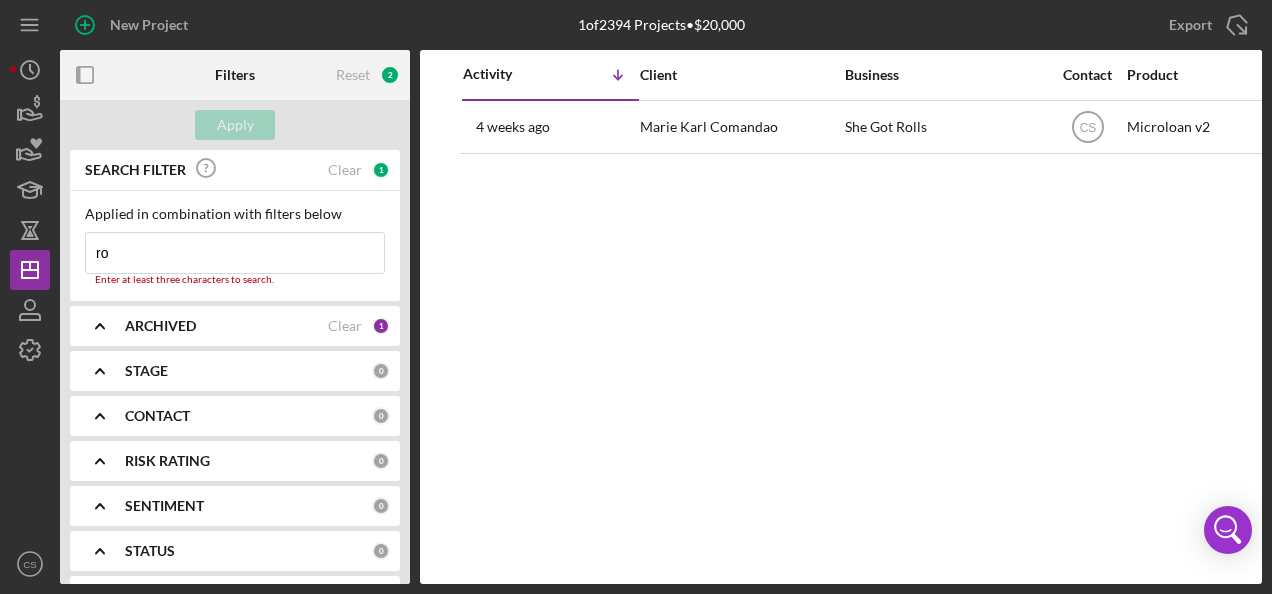 type on "r" 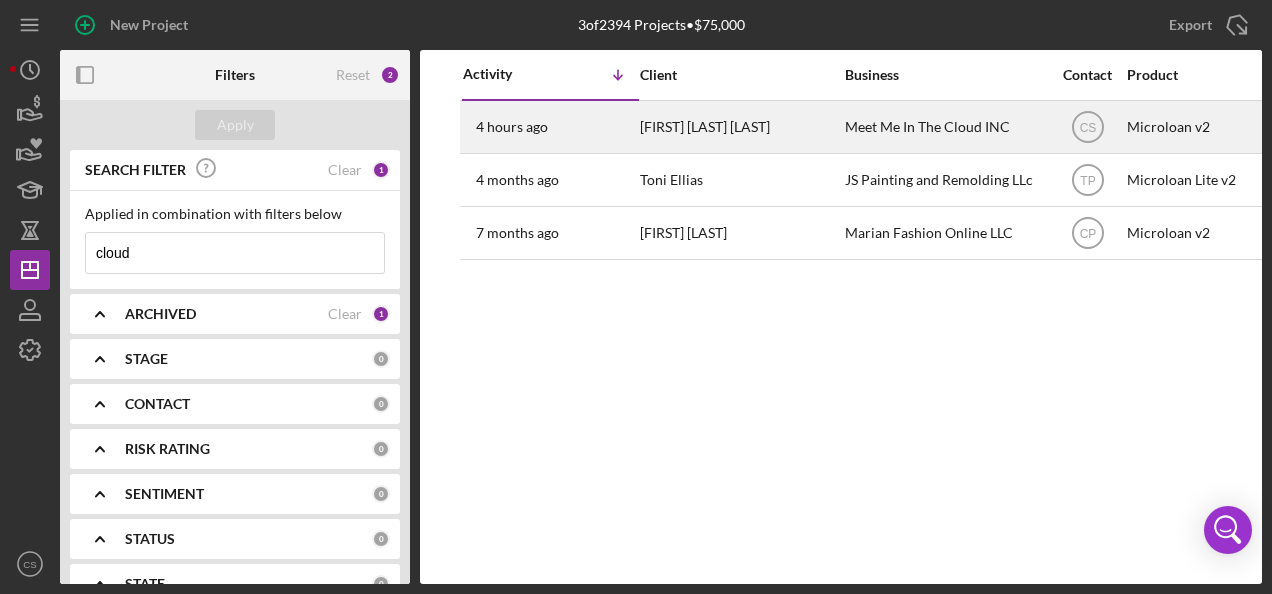 type on "cloud" 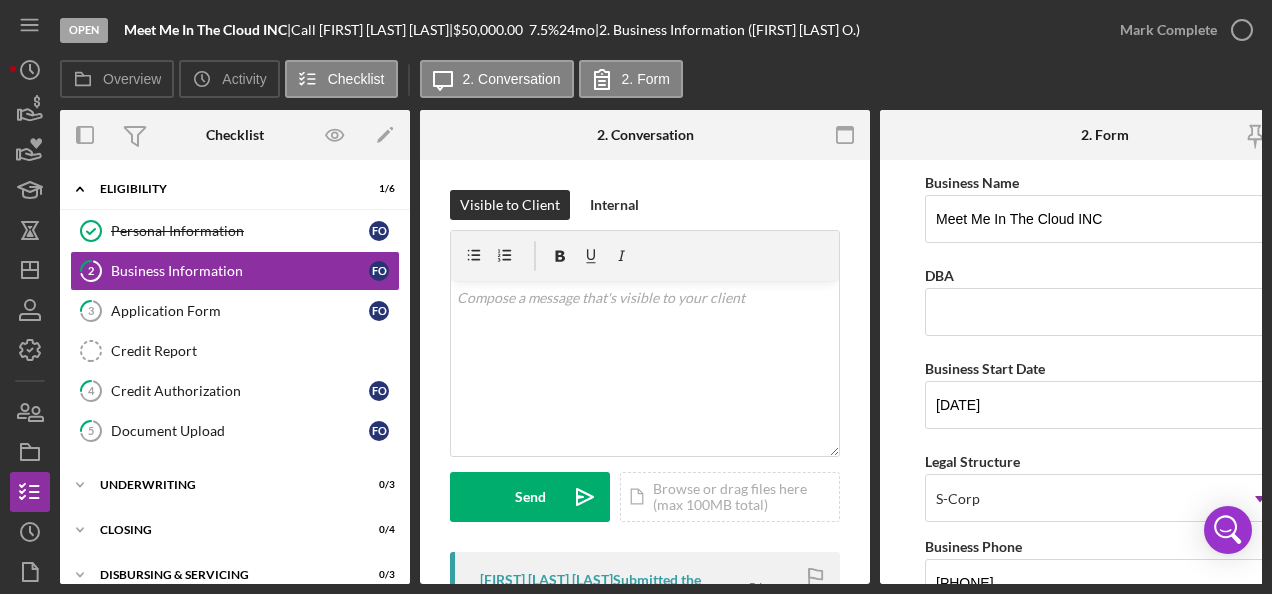 click on "Business Name Meet Me In The Cloud INC DBA Business Start Date [DATE] Legal Structure S-Corp Icon/Dropdown Arrow Business Phone [PHONE] Business Email [EMAIL] https:// Website www.meetmeinthecloud.com Industry Technology Professional Services Industry NAICS Code 611420 EIN [EIN] Ownership Business Ownership Type Minority-Owned Icon/Menu Close Icon/Dropdown Arrow Do you own 100% of the business? Yes No Business Street Address 15233 VENTURA BLVD, FL5 City CA State CA Icon/Dropdown Arrow Zip [ZIP] County [CITY] Is your Mailing Address the same as your Business Address? Yes No Do you own or lease your business premisses? Leased Icon/Dropdown Arrow Annual Gross Revenue $1,600,000 Number of Full-Time Employees 5 Number of Part-Time Employees 10 Additional Demographic Info Internal Only Low Income Owned OFF Save Save" at bounding box center (1105, 372) 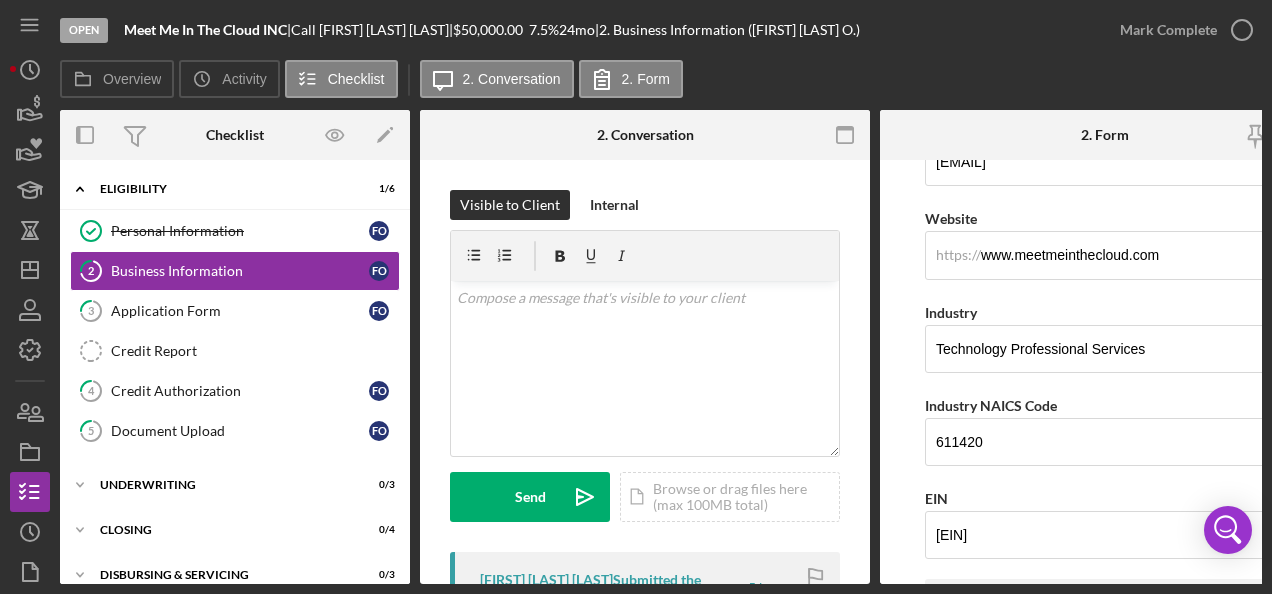 scroll, scrollTop: 600, scrollLeft: 0, axis: vertical 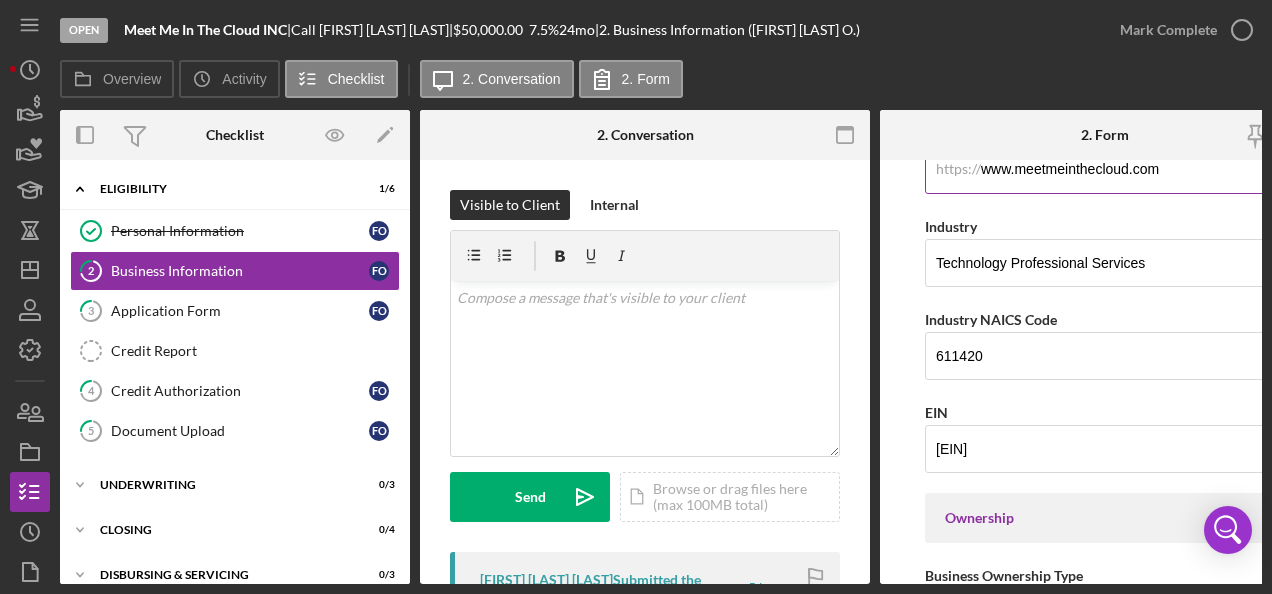 click on "www.meetmeinthecloud.com" at bounding box center [1105, 169] 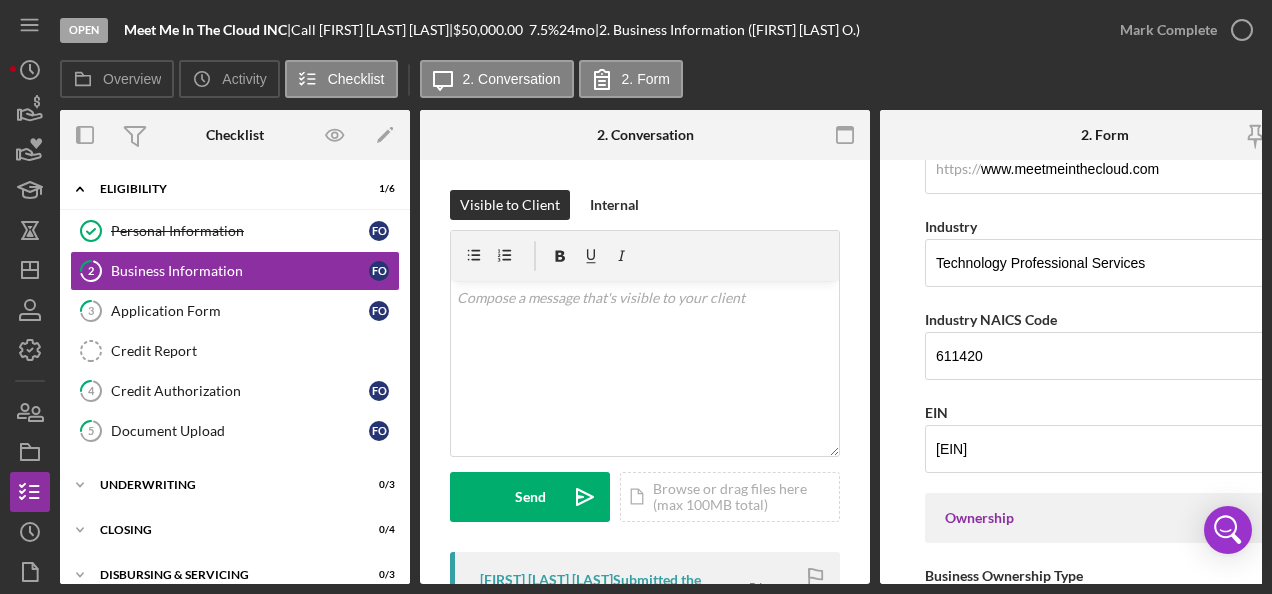 click on "Business Name Meet Me In The Cloud INC DBA Business Start Date [DATE] Legal Structure S-Corp Icon/Dropdown Arrow Business Phone [PHONE] Business Email [EMAIL] https:// Website www.meetmeinthecloud.com Industry Technology Professional Services Industry NAICS Code 611420 EIN [EIN] Ownership Business Ownership Type Minority-Owned Icon/Menu Close Icon/Dropdown Arrow Do you own 100% of the business? Yes No Business Street Address 15233 VENTURA BLVD, FL5 City CA State CA Icon/Dropdown Arrow Zip [ZIP] County [CITY] Is your Mailing Address the same as your Business Address? Yes No Do you own or lease your business premisses? Leased Icon/Dropdown Arrow Annual Gross Revenue $1,600,000 Number of Full-Time Employees 5 Number of Part-Time Employees 10 Additional Demographic Info Internal Only Low Income Owned OFF" at bounding box center (1105, 656) 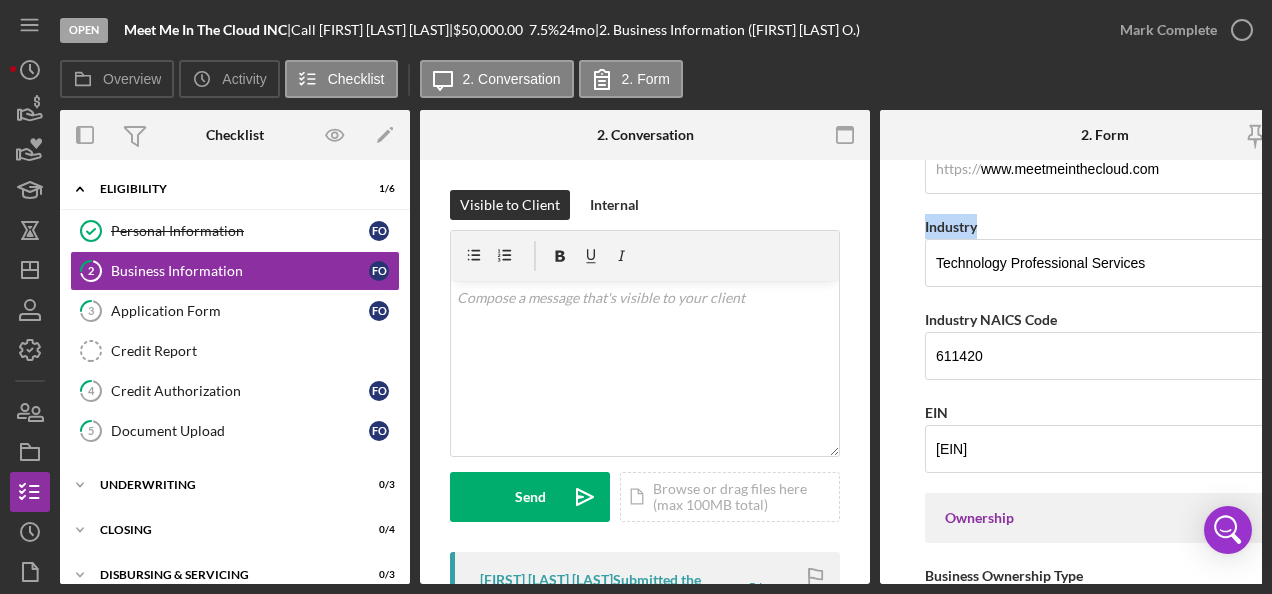 click on "Business Name Meet Me In The Cloud INC DBA Business Start Date [DATE] Legal Structure S-Corp Icon/Dropdown Arrow Business Phone [PHONE] Business Email [EMAIL] https:// Website www.meetmeinthecloud.com Industry Technology Professional Services Industry NAICS Code 611420 EIN [EIN] Ownership Business Ownership Type Minority-Owned Icon/Menu Close Icon/Dropdown Arrow Do you own 100% of the business? Yes No Business Street Address 15233 VENTURA BLVD, FL5 City CA State CA Icon/Dropdown Arrow Zip [ZIP] County [CITY] Is your Mailing Address the same as your Business Address? Yes No Do you own or lease your business premisses? Leased Icon/Dropdown Arrow Annual Gross Revenue $1,600,000 Number of Full-Time Employees 5 Number of Part-Time Employees 10 Additional Demographic Info Internal Only Low Income Owned OFF" at bounding box center (1105, 656) 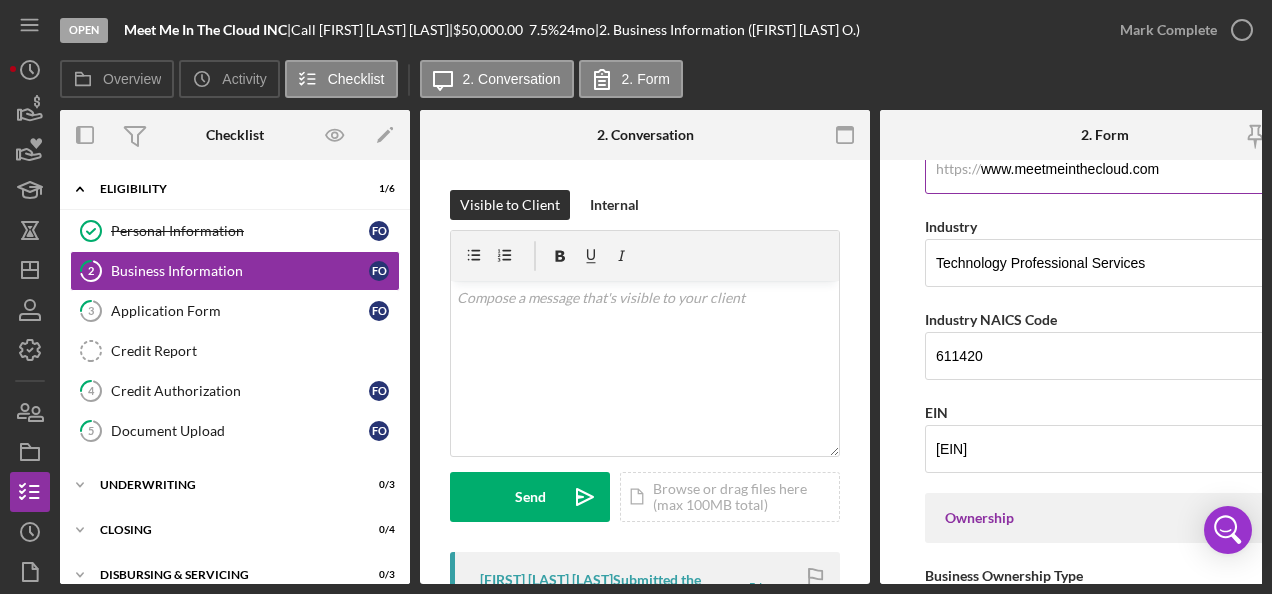 click on "www.meetmeinthecloud.com" at bounding box center (1105, 169) 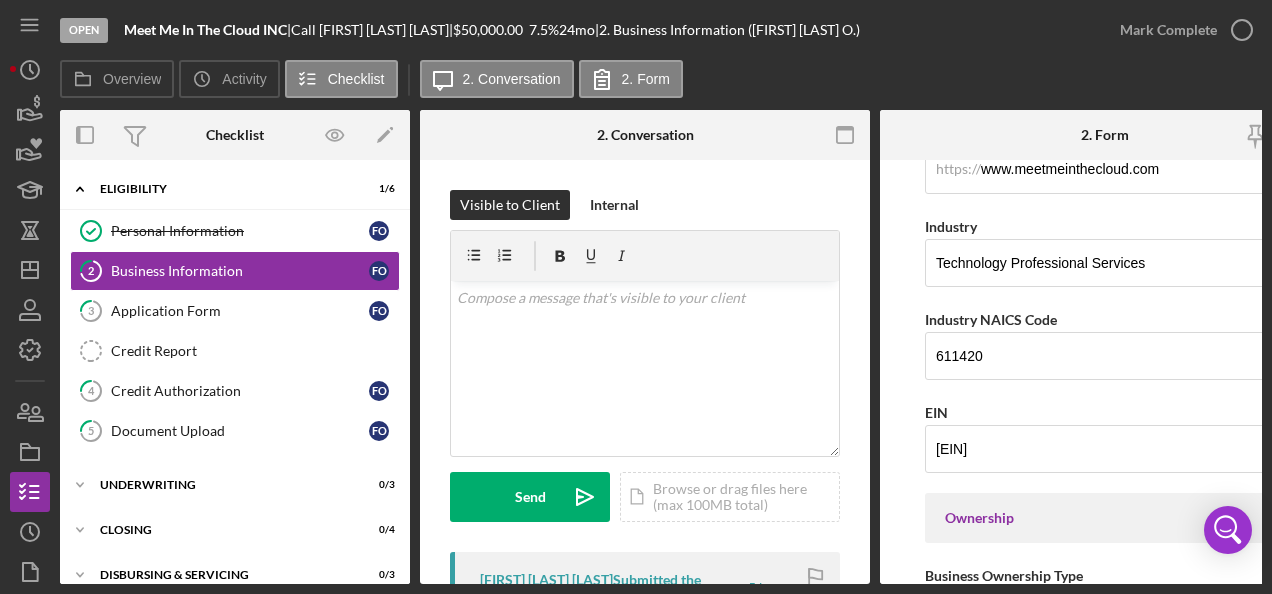 click on "Business Name Meet Me In The Cloud INC DBA Business Start Date [DATE] Legal Structure S-Corp Icon/Dropdown Arrow Business Phone [PHONE] Business Email [EMAIL] https:// Website www.meetmeinthecloud.com Industry Technology Professional Services Industry NAICS Code 611420 EIN [EIN] Ownership Business Ownership Type Minority-Owned Icon/Menu Close Icon/Dropdown Arrow Do you own 100% of the business? Yes No Business Street Address 15233 VENTURA BLVD, FL5 City CA State CA Icon/Dropdown Arrow Zip [ZIP] County [CITY] Is your Mailing Address the same as your Business Address? Yes No Do you own or lease your business premisses? Leased Icon/Dropdown Arrow Annual Gross Revenue $1,600,000 Number of Full-Time Employees 5 Number of Part-Time Employees 10 Additional Demographic Info Internal Only Low Income Owned OFF Save Save" at bounding box center [1105, 372] 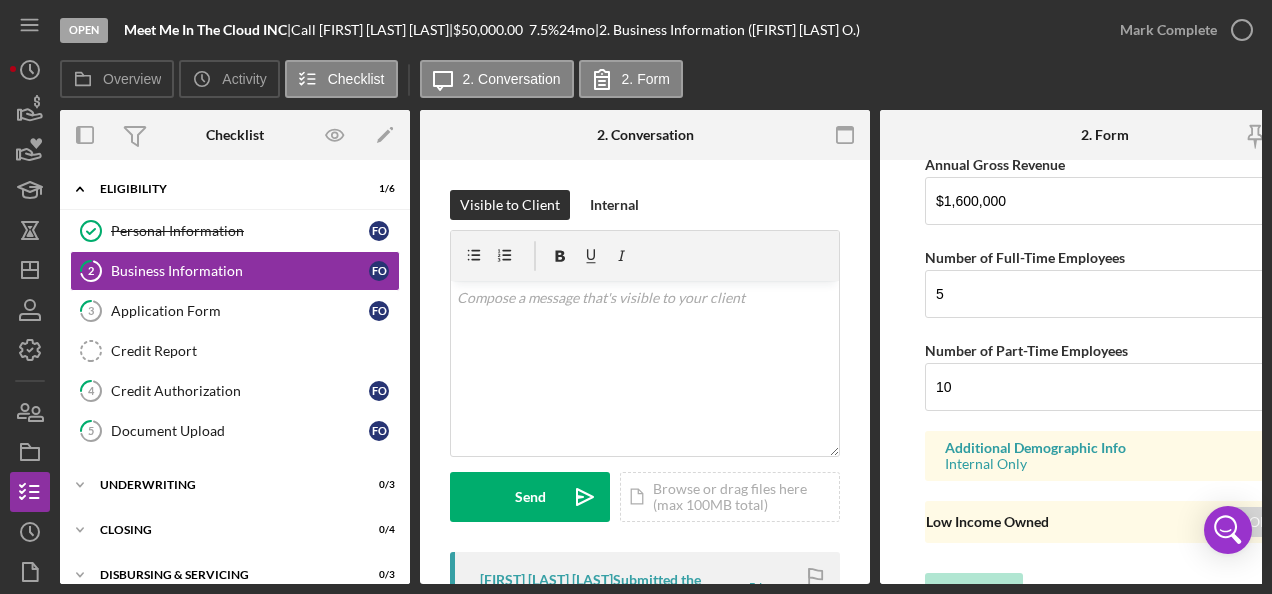 scroll, scrollTop: 1806, scrollLeft: 0, axis: vertical 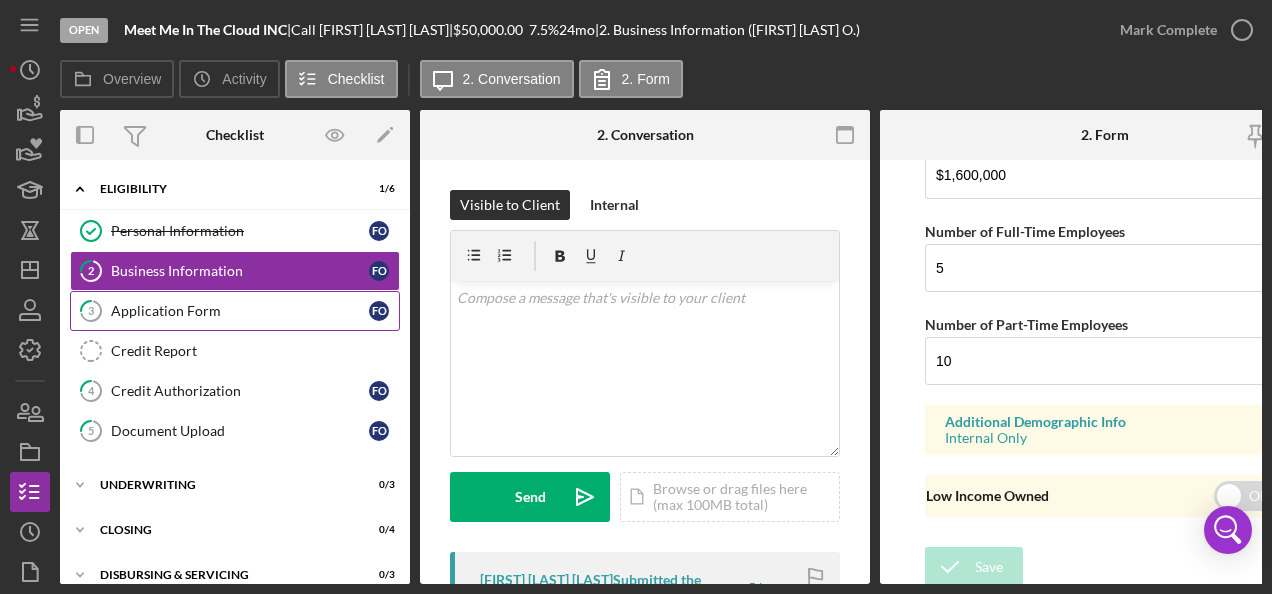 click on "3 Application Form F O" at bounding box center [235, 311] 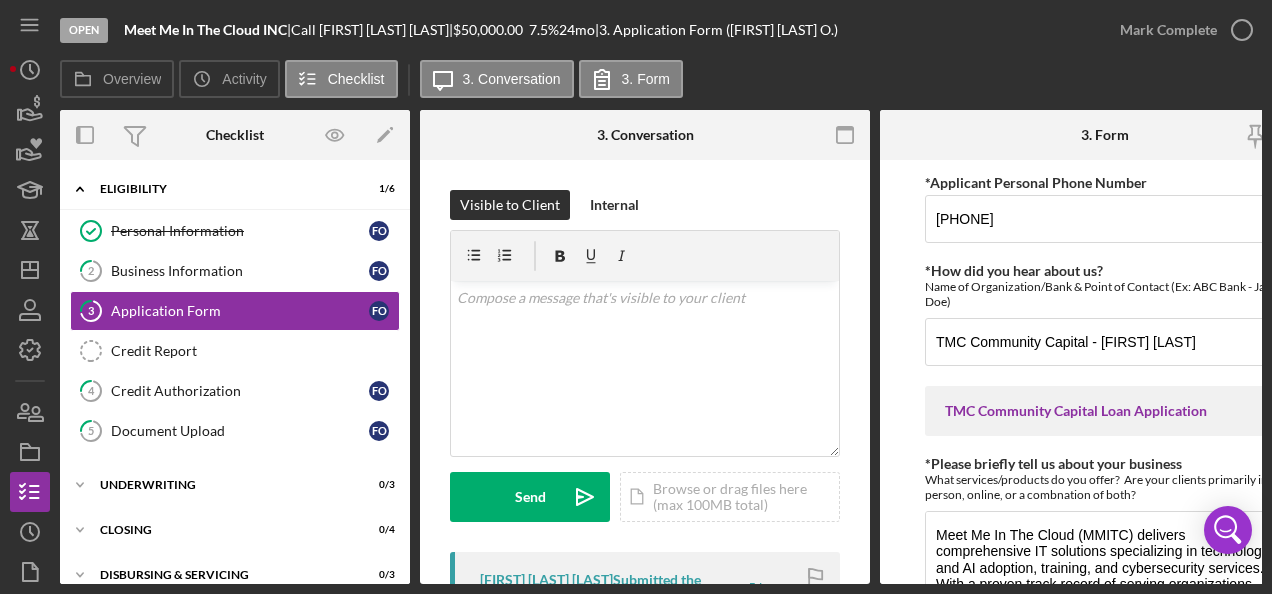 click on "*Applicant Personal Phone Number [PHONE] *How did you hear about us? Name of Organization/Bank & Point of Contact (Ex: ABC Bank - Jane Doe) TMC Community Capital - [FIRST] [LAST] TMC Community Capital Loan Application *Please briefly tell us about your business What services/products do you offer? Are your clients primarily in-person, online, or a combnation of both? Meet Me In The Cloud (MMITC) delivers comprehensive IT solutions specializing in technology and AI adoption, training, and cybersecurity services. With a proven track record of serving organizations nationwide, MMITC
offers scalable solutions that enable both commercial and government entities to successfully adopt and integrate modern workplace technology tools, like AI, and data management technologies *What % of your business do you own? 100.00000% Financial Snapshot *Total Monthly Income - Business & Personal Monthly revenue generated by your business, plus any monthly income generated by a part/full time job outside of your business." at bounding box center (1105, 372) 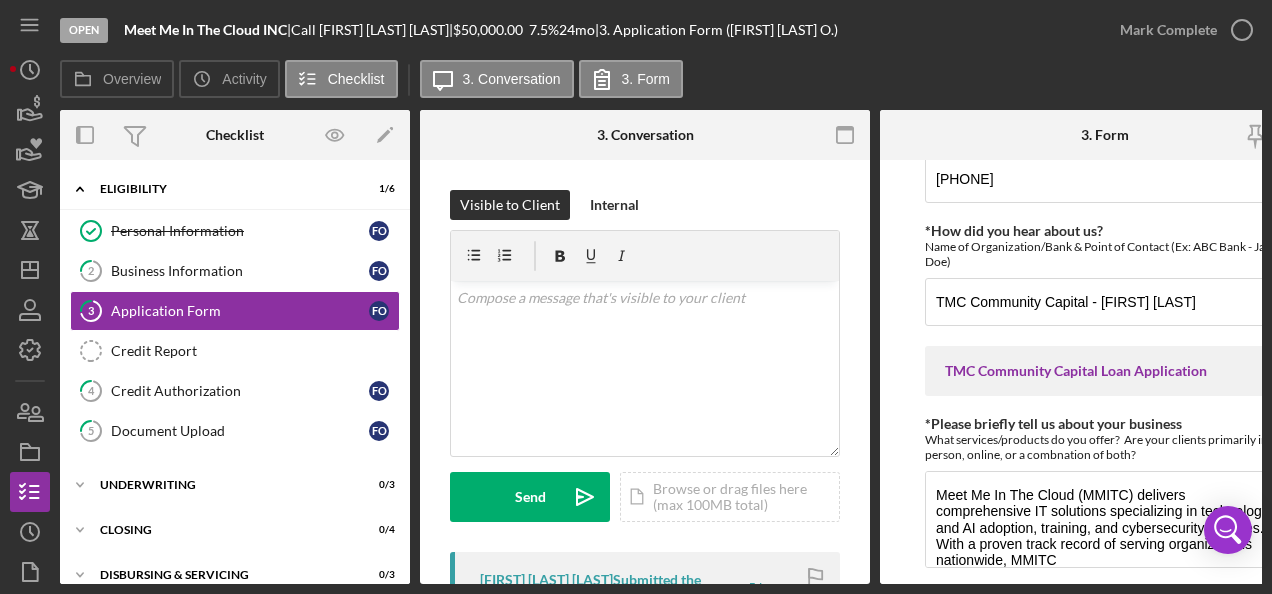 scroll, scrollTop: 120, scrollLeft: 0, axis: vertical 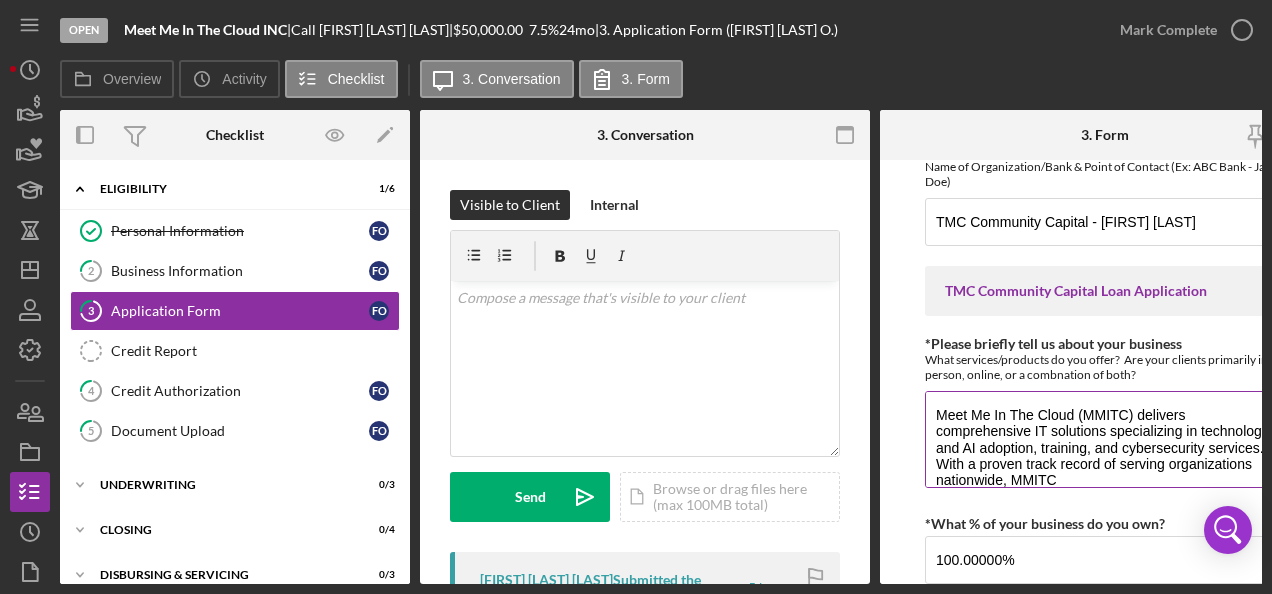 click on "Meet Me In The Cloud (MMITC) delivers comprehensive IT solutions specializing in technology and AI adoption, training, and cybersecurity services. With a proven track record of serving organizations nationwide, MMITC
offers scalable solutions that enable both commercial and government entities to successfully adopt and integrate modern workplace technology tools, like AI, and data management technologies" at bounding box center [1105, 439] 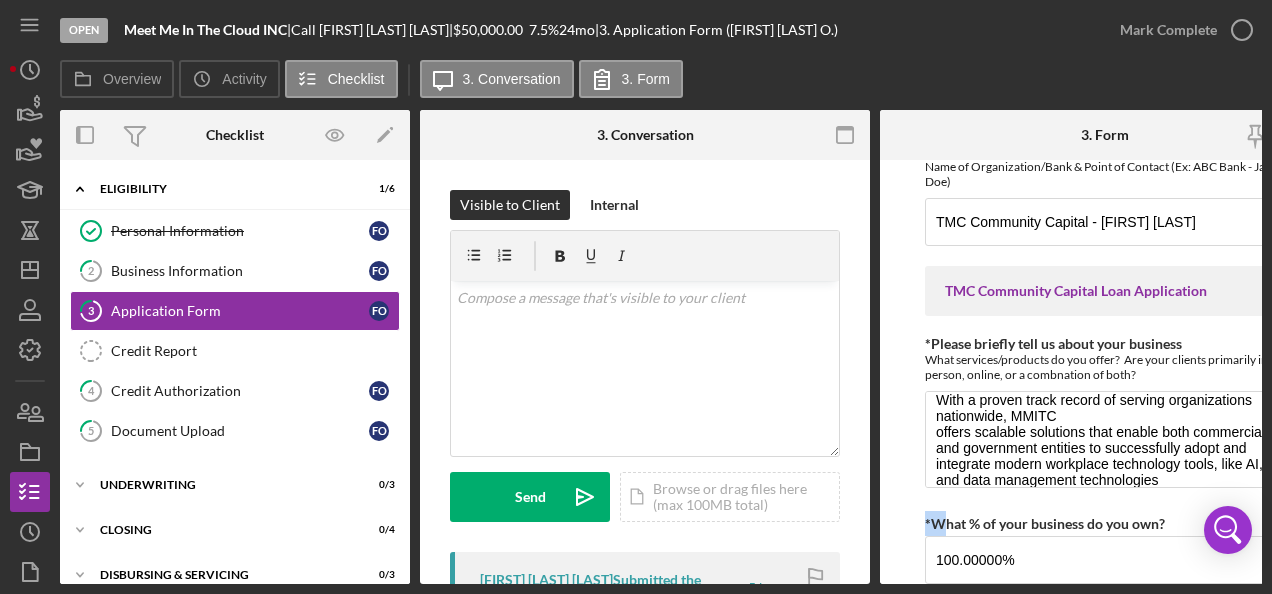 drag, startPoint x: 896, startPoint y: 520, endPoint x: 882, endPoint y: 526, distance: 15.231546 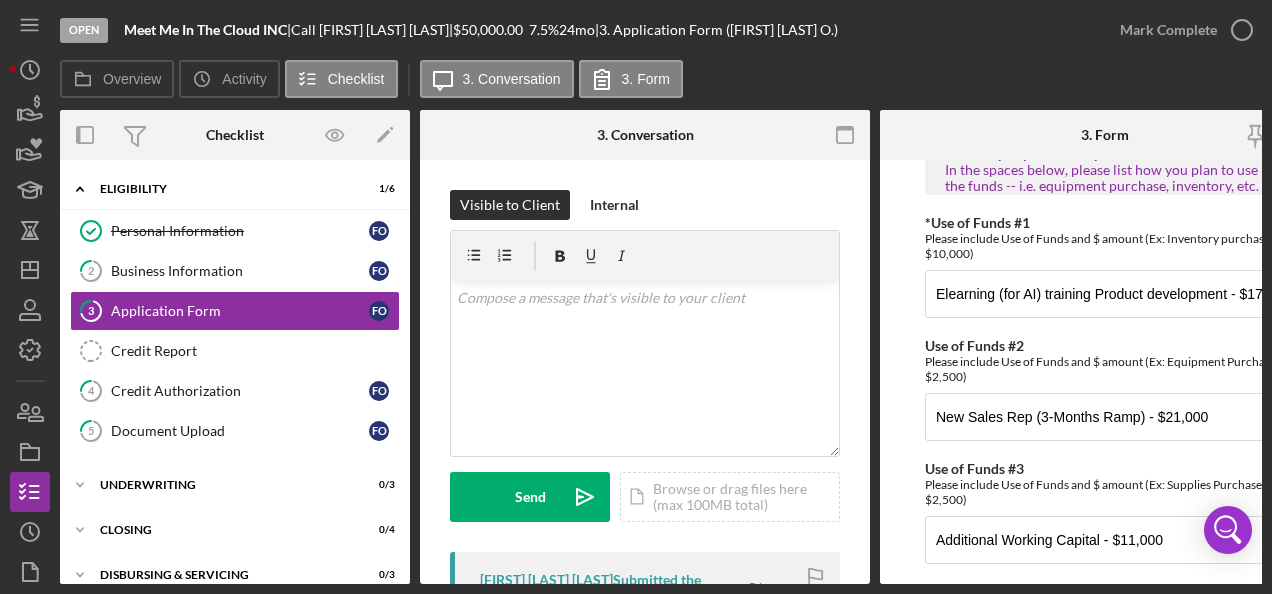 scroll, scrollTop: 1386, scrollLeft: 0, axis: vertical 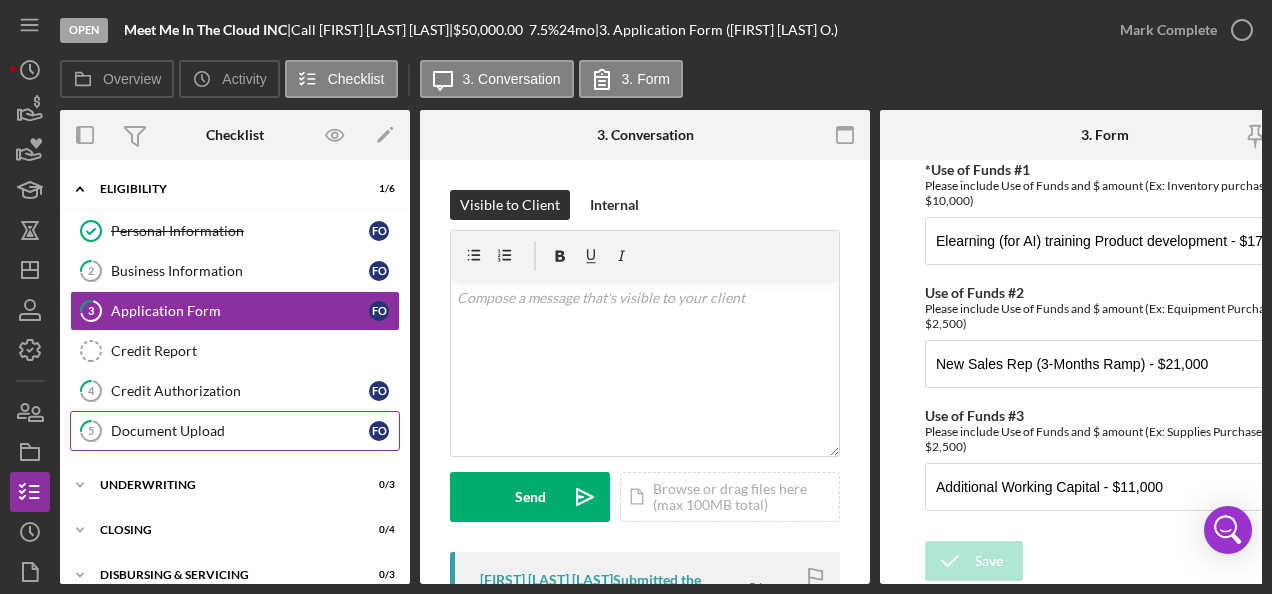drag, startPoint x: 278, startPoint y: 387, endPoint x: 219, endPoint y: 418, distance: 66.64833 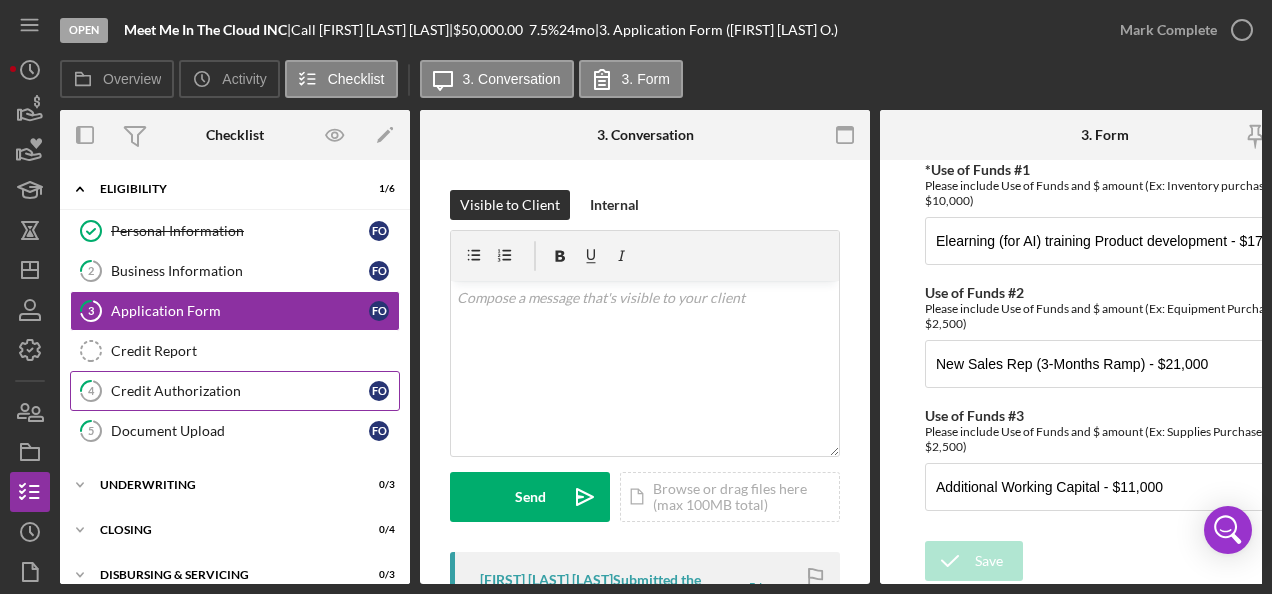 click on "Credit Authorization" at bounding box center (240, 391) 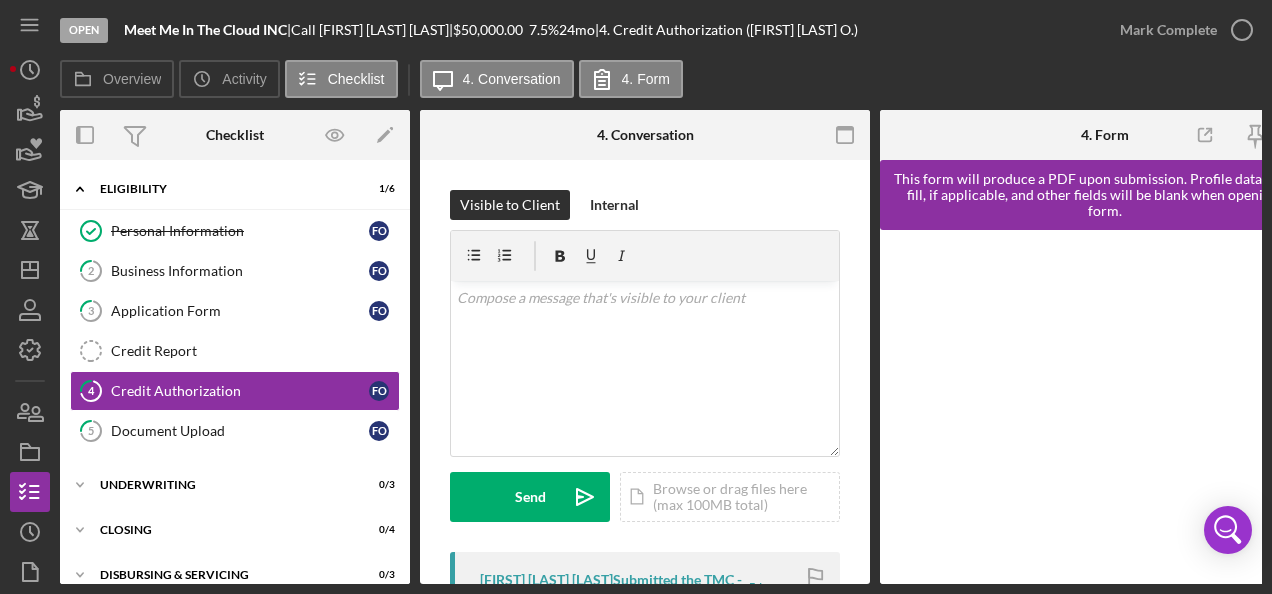 click on "Visible to Client Internal v Color teal Color pink Remove color Add row above Add row below Add column before Add column after Merge cells Split cells Remove column Remove row Remove table Send Icon/icon-invite-send Icon/Document Browse or drag files here (max 100MB total) Tap to choose files or take a photo Cancel Send Icon/icon-invite-send Icon/Message Comment [FIRST] [LAST] [LAST] Submitted the TMC - Credit Authorization and Release Form 5 hours ago TMC - Credit Authorization and Release -- [DATE] 11_20am.pdf Icon/Star Move Documents [FIRST] [LAST] [LAST] Viewed this item for the first time. You Please complete this form to give permission for a consumer credit report to be pulled." at bounding box center [645, 572] 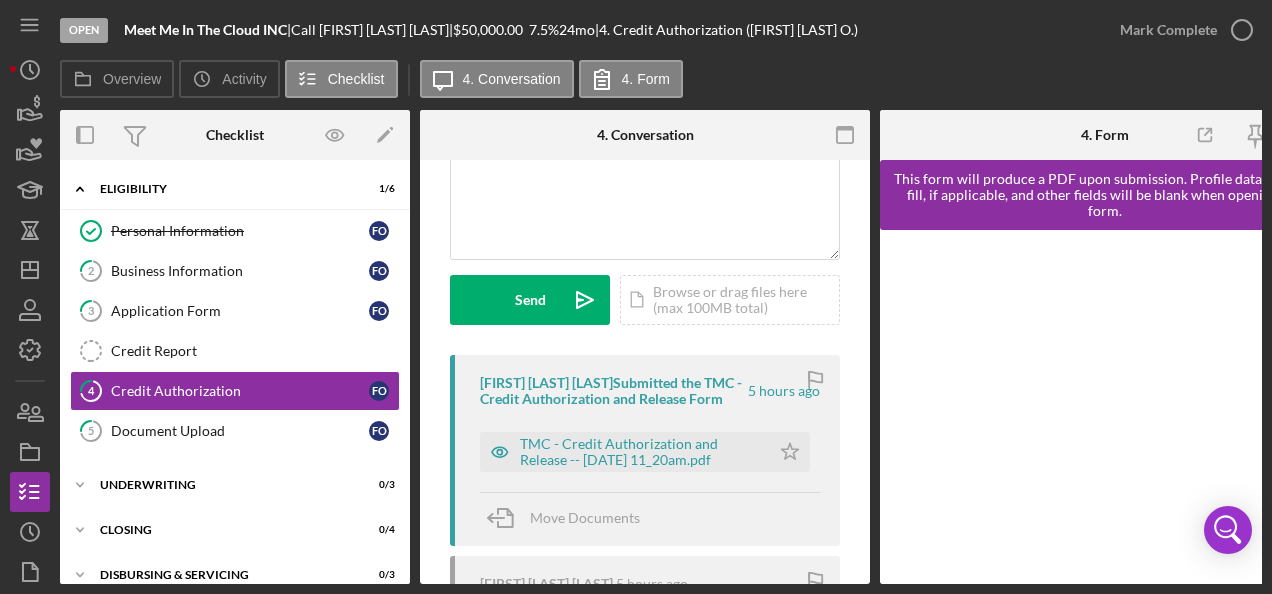 scroll, scrollTop: 200, scrollLeft: 0, axis: vertical 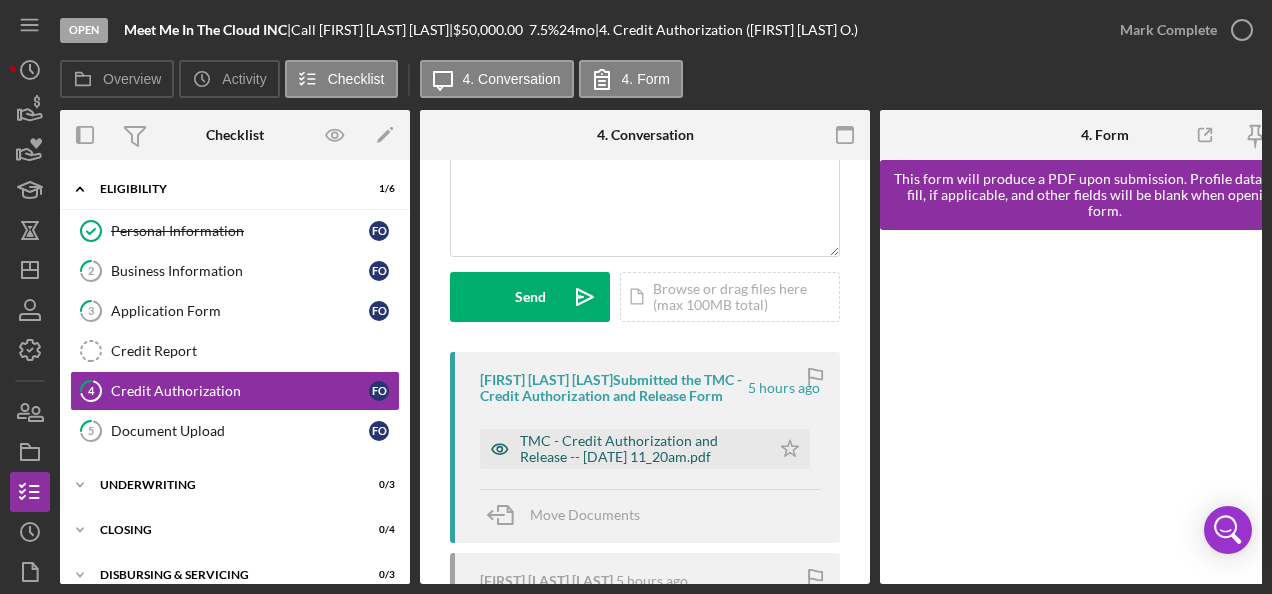 click on "TMC - Credit Authorization and Release -- [DATE] 11_20am.pdf" at bounding box center (625, 449) 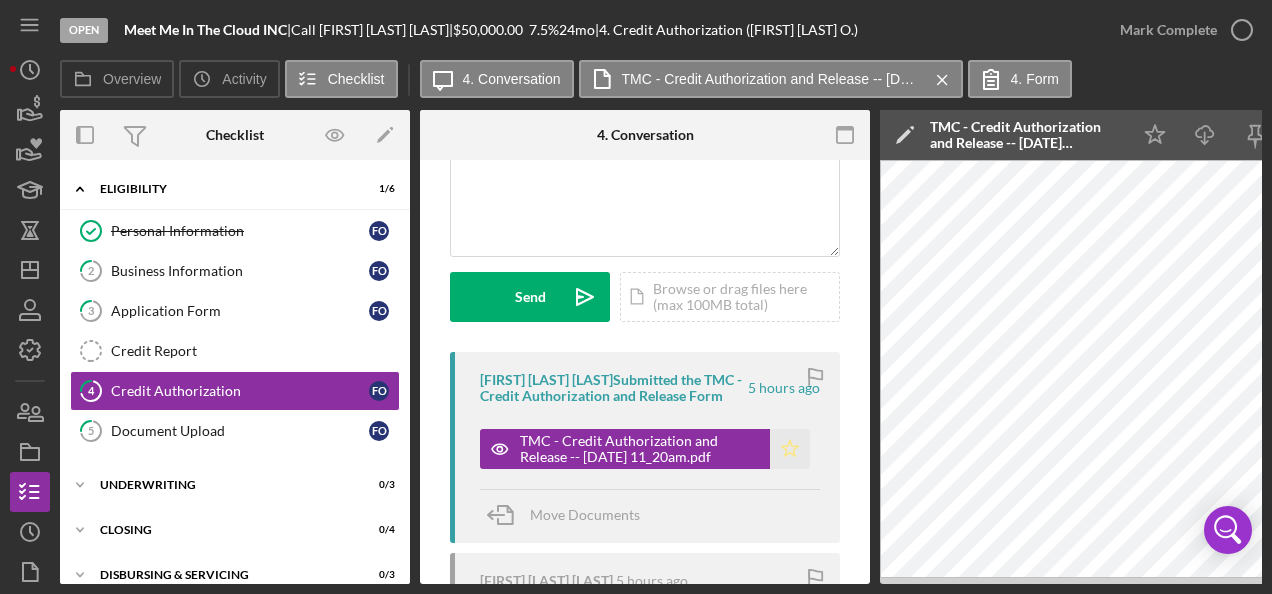 click on "Icon/Star" 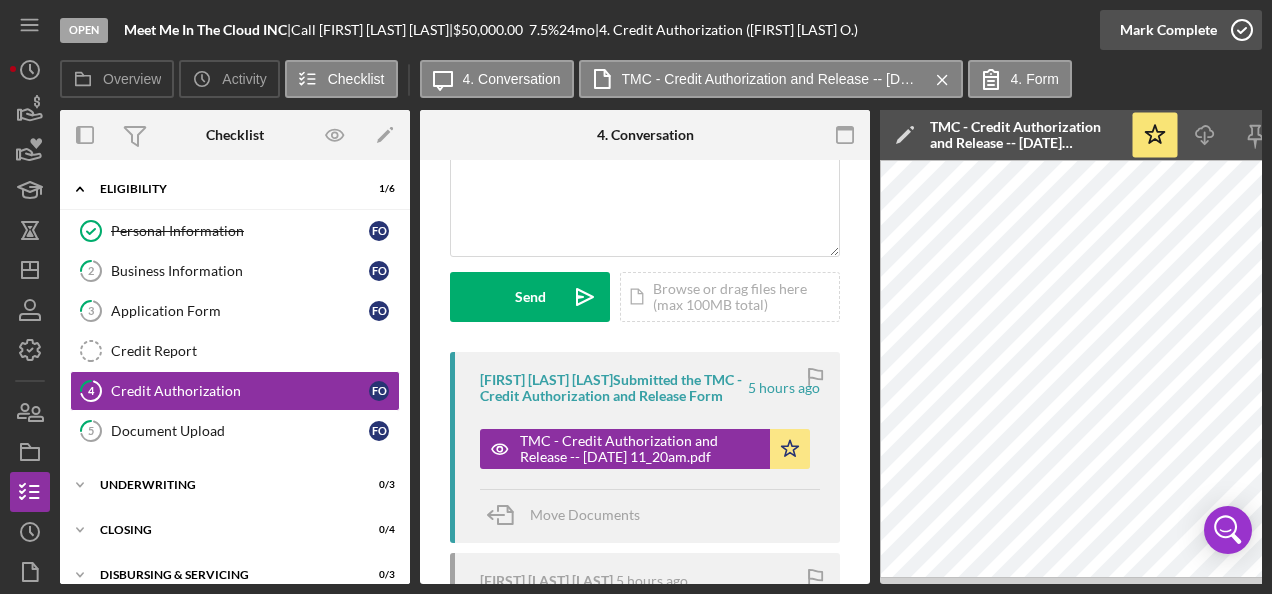 drag, startPoint x: 1190, startPoint y: 34, endPoint x: 1161, endPoint y: 46, distance: 31.38471 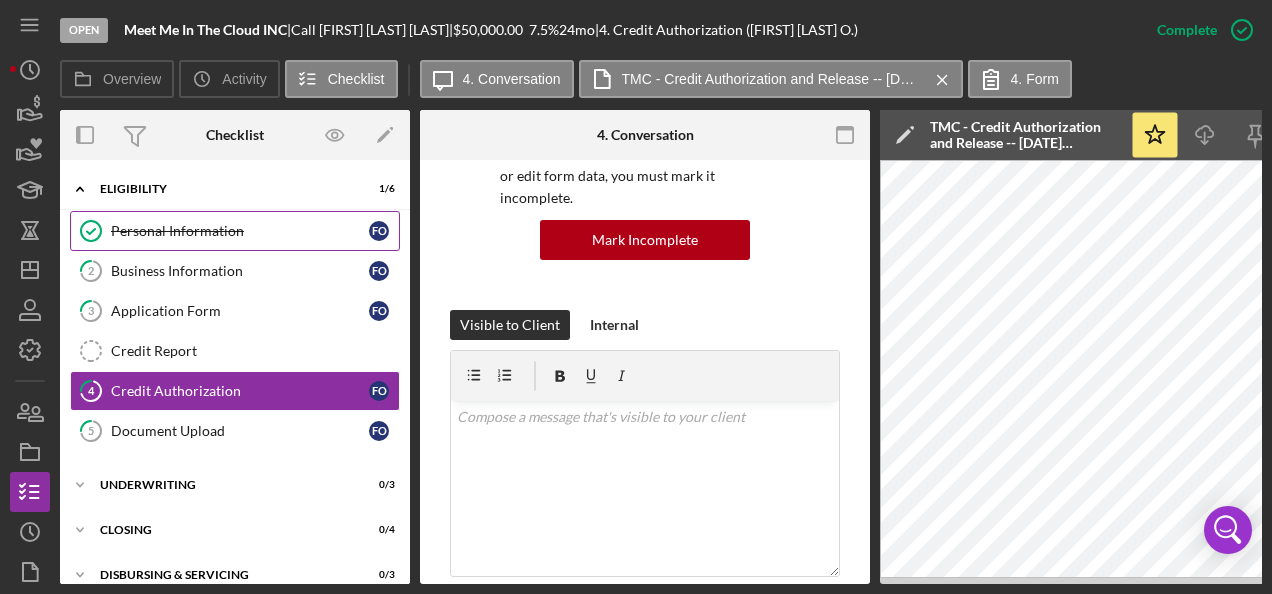 scroll, scrollTop: 497, scrollLeft: 0, axis: vertical 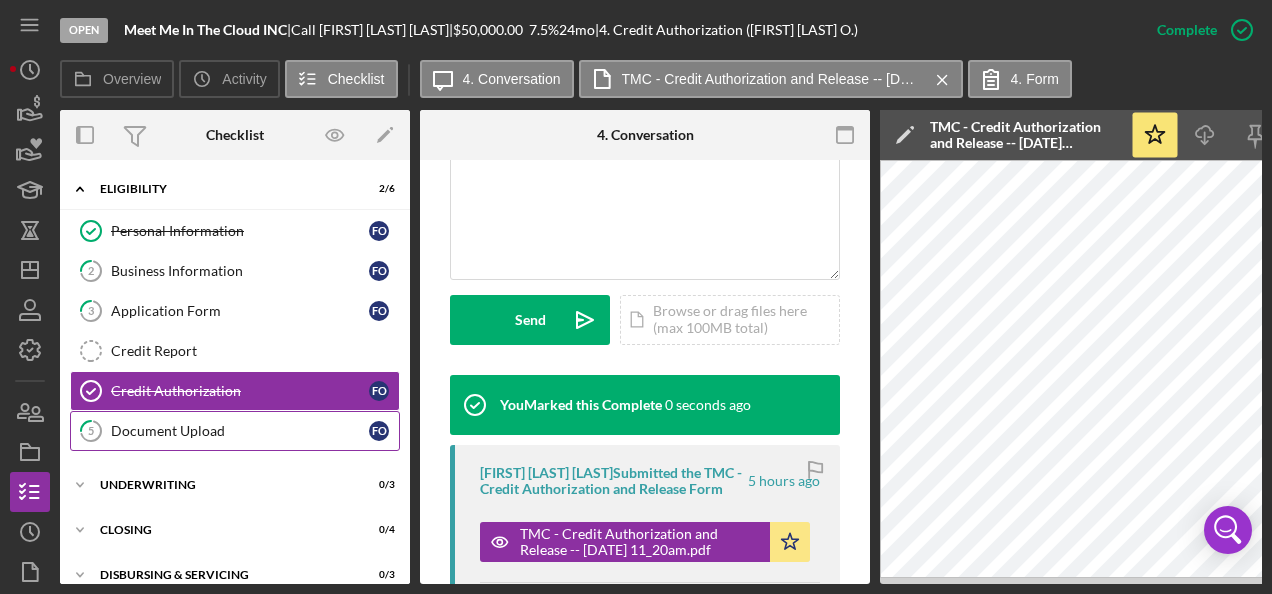click on "5 Document Upload F O" at bounding box center [235, 431] 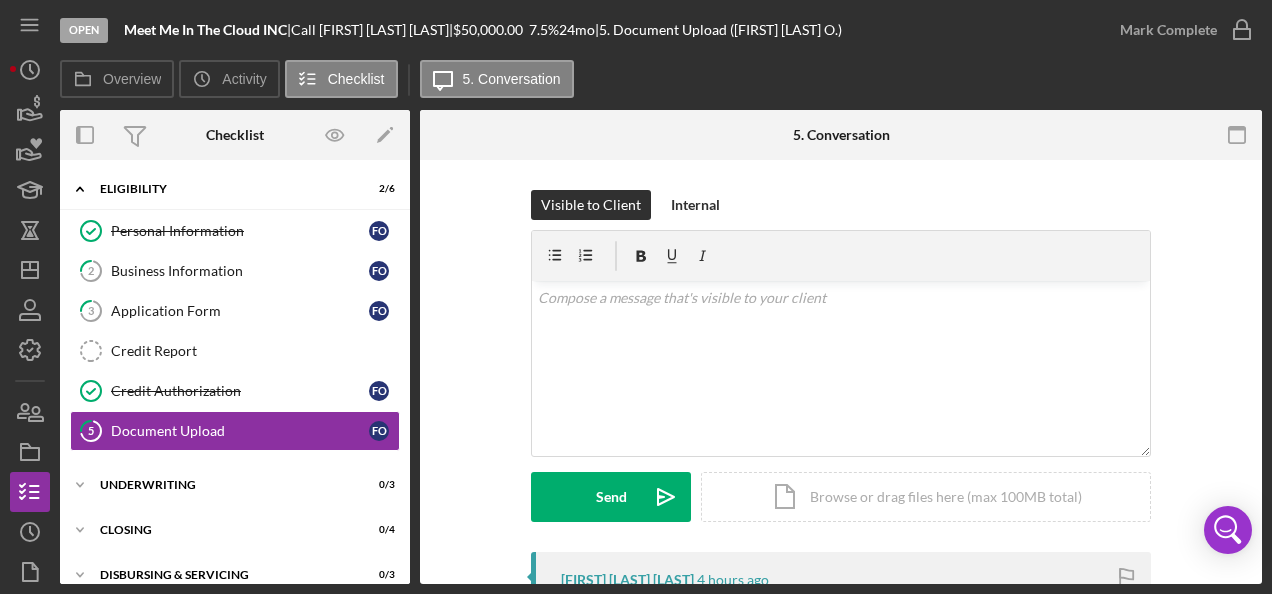 click on "Overview Overview Edit Icon/Edit Status Ongoing Risk Rating Sentiment Rating 5 Product Microloan v2 Created Date [DATE] Started Date [DATE] Closing Goal Amount $50,000.00 Rate 7.500% Term 24 months Contact Icon/User Photo CS Customer Service Account Executive Stage Open Weekly Status Update No Inactivity Alerts No Key Ratios Edit Icon/Edit DSCR Collateral Coverage DTI LTV Global DSCR Global Collateral Coverage Global DTI NOI Recommendation Edit Icon/Edit Payment Type Rate Term Amount Down Payment Closing Fee Include closing fee in amount financed? No Origination Fee Include origination fee in amount financed? No Amount Financed Closing Date First Payment Date Maturity Date Resolution Edit Icon/Edit Resolved On Resolution New Activity No new activity. Checklist Icon/Edit Icon/Expander Eligibility 2 / 6 Personal Information Personal Information F O 2 Business Information F O 3 Application Form F O Credit Report Credit Report Credit Authorization Credit Authorization F O 5 Document Upload F O Icon/Expander" at bounding box center [661, 347] 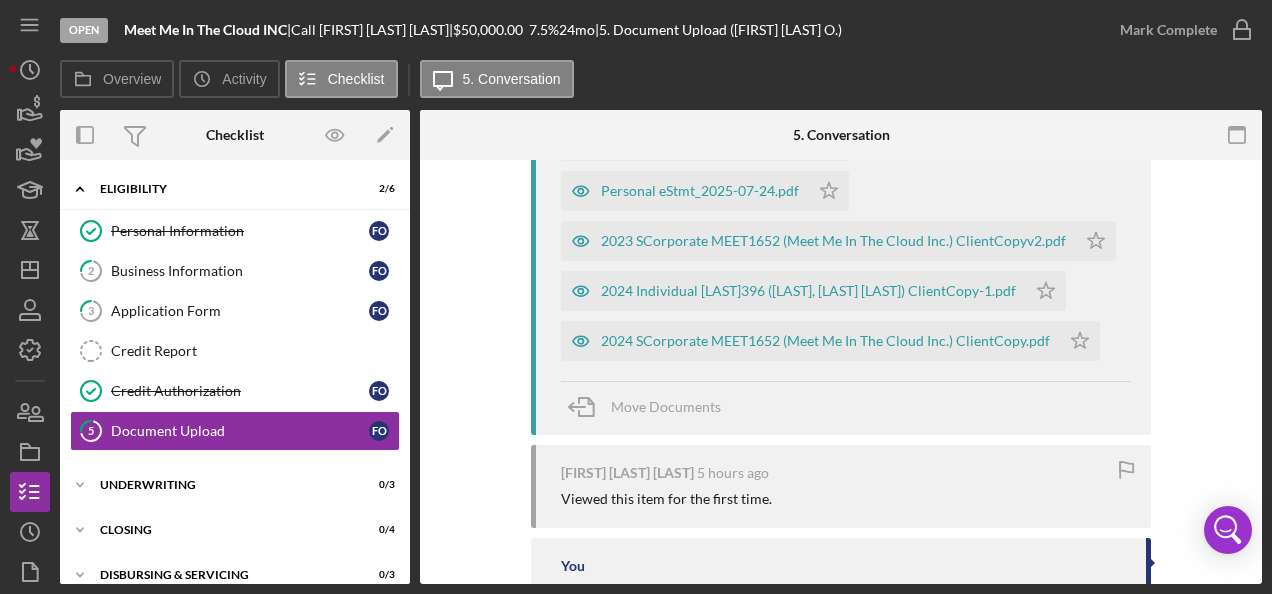 scroll, scrollTop: 920, scrollLeft: 0, axis: vertical 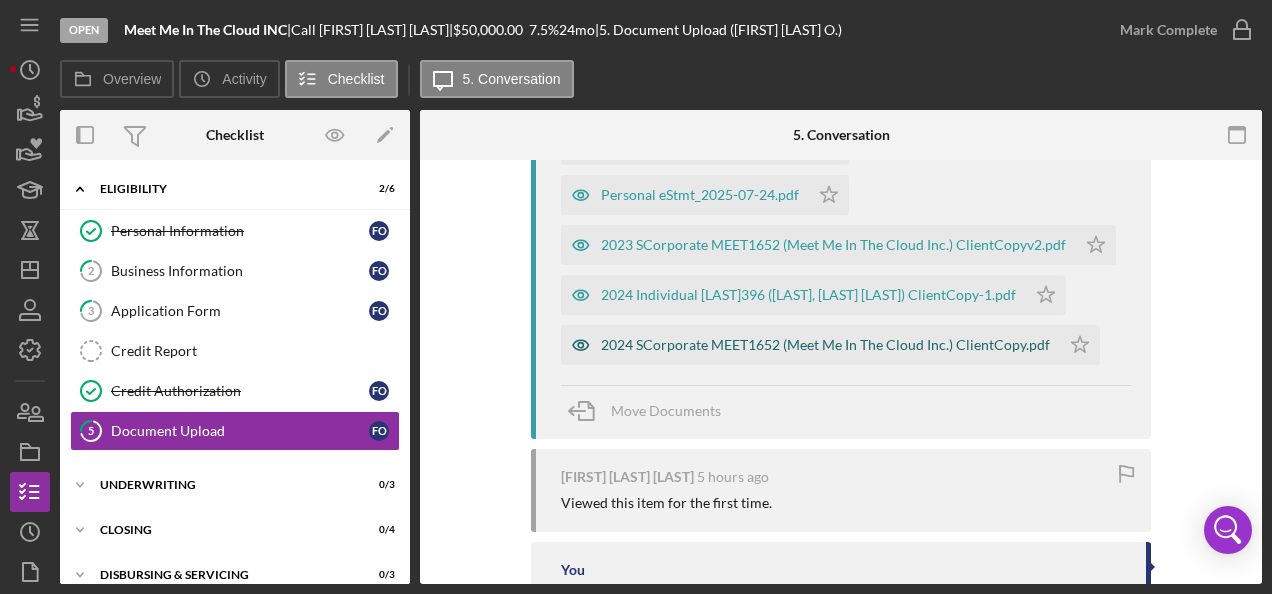 click on "2024 SCorporate MEET1652 (Meet Me In The Cloud Inc.) ClientCopy.pdf" at bounding box center (825, 345) 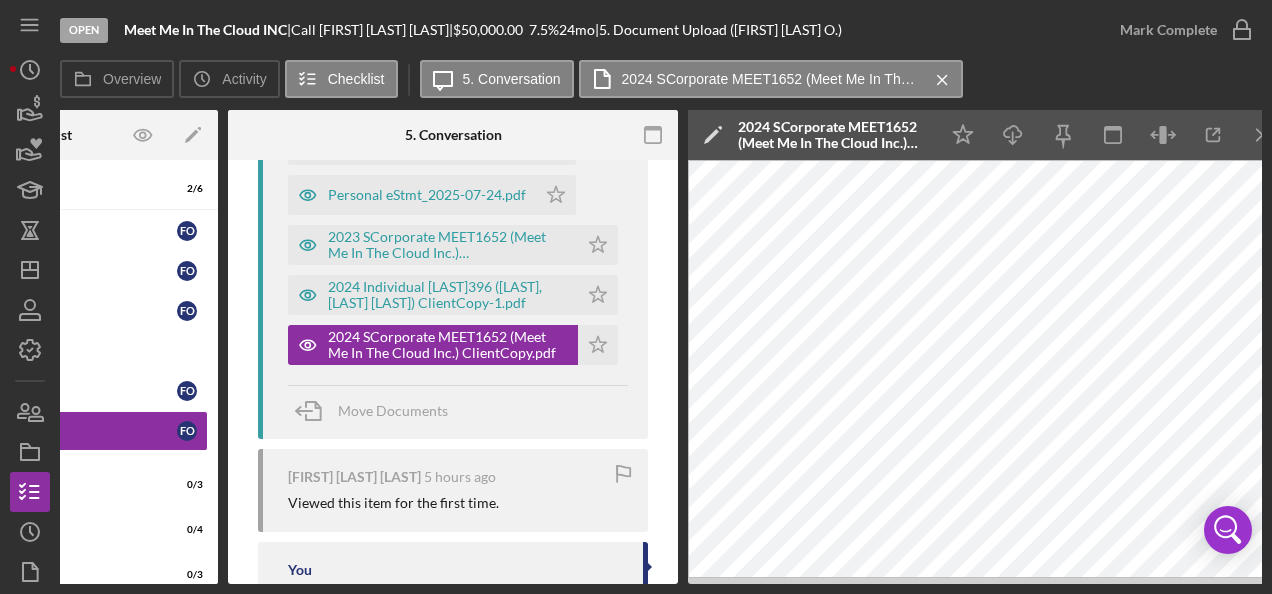 scroll, scrollTop: 0, scrollLeft: 201, axis: horizontal 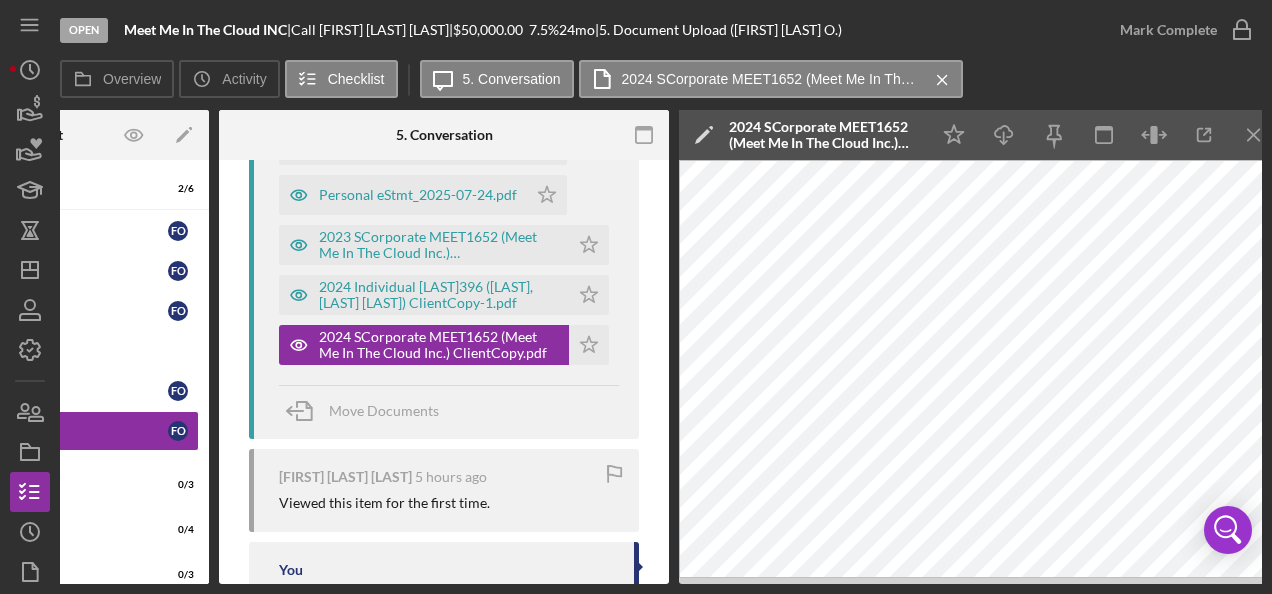 click on "[FIRST] [LAST] [LAST] 4 hours ago (1) Tax returns (Business and Personal - 2023 and 2024), (2) Bank Statements - Business and Personal MMITC-BOA eStmt_2025-05-30.pdf Icon/Star MMITC-BOA eStmt_2025-06-30.pdf Icon/Star MMITC-BOA eStmt_2025-07-31.pdf Icon/Star MMITC-FCB eStmt_2025-05.pdf Icon/Star MMITC-FCB eStmt_2025-06.pdf Icon/Star MMITC-FCB eStmt_2025-07.pdf Icon/Star 2023 Individual [LAST]396 ([LAST], [LAST] [LAST]) ClientCopy.pdf Icon/Star Personal eStmt_2025-05-22.pdf Icon/Star Personal eStmt_2025-06-23.pdf Icon/Star Personal eStmt_2025-07-24.pdf Icon/Star 2023 SCorporate MEET1652 (Meet Me In The Cloud Inc.) ClientCopyv2.pdf Icon/Star 2024 Individual [LAST]396 ([LAST], [LAST] [LAST]) ClientCopy-1.pdf Icon/Star 2024 SCorporate MEET1652 (Meet Me In The Cloud Inc.) ClientCopy.pdf Icon/Star Move Documents" at bounding box center (444, 35) 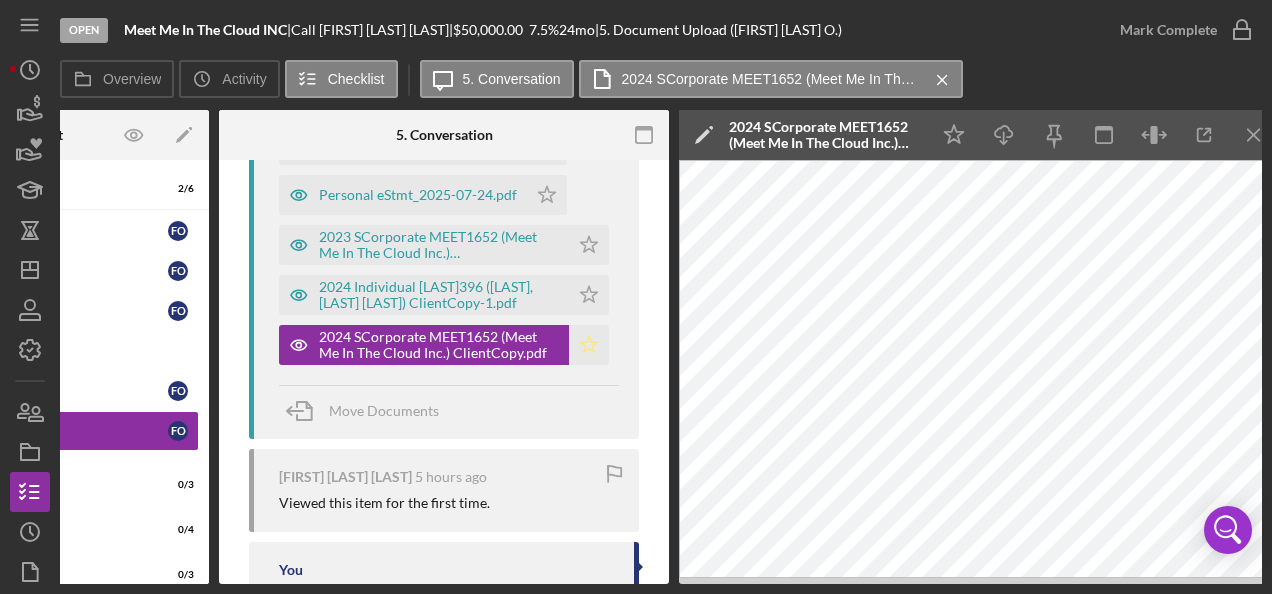click 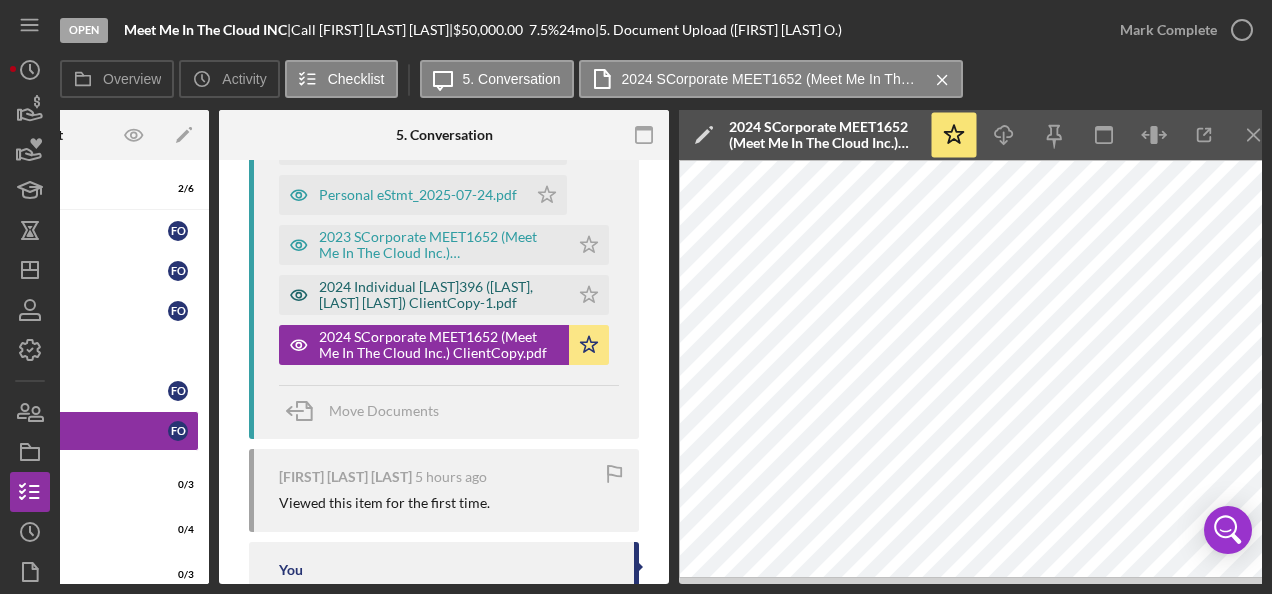 click on "2024 Individual [LAST]396 ([LAST], [LAST] [LAST]) ClientCopy-1.pdf" at bounding box center [439, 295] 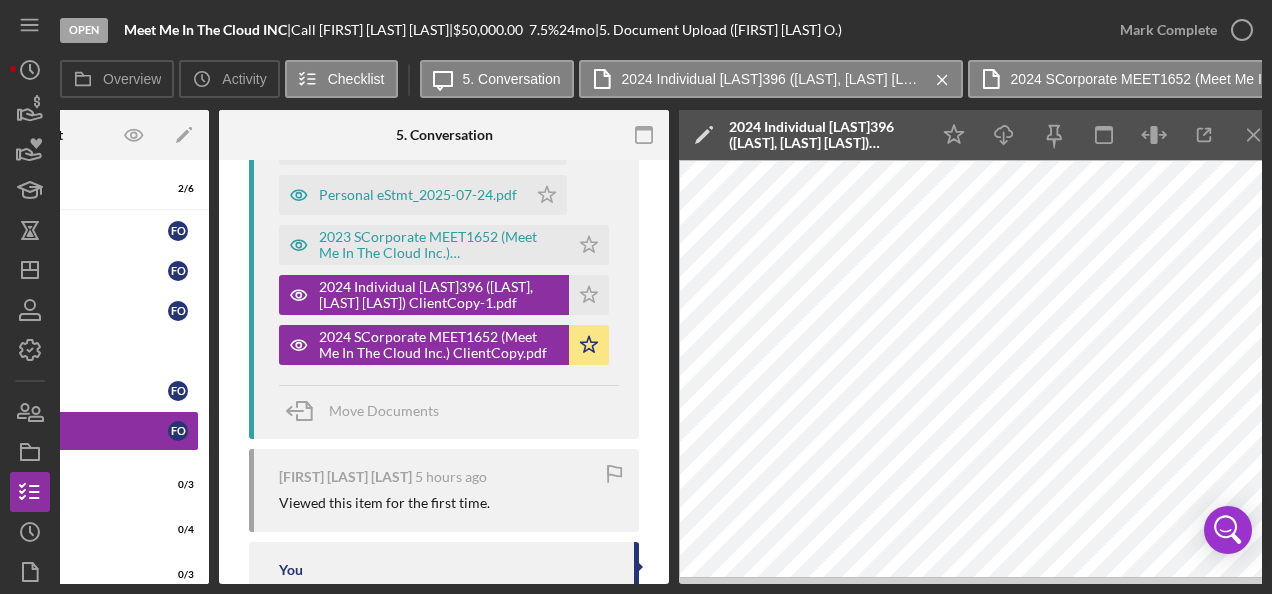 type 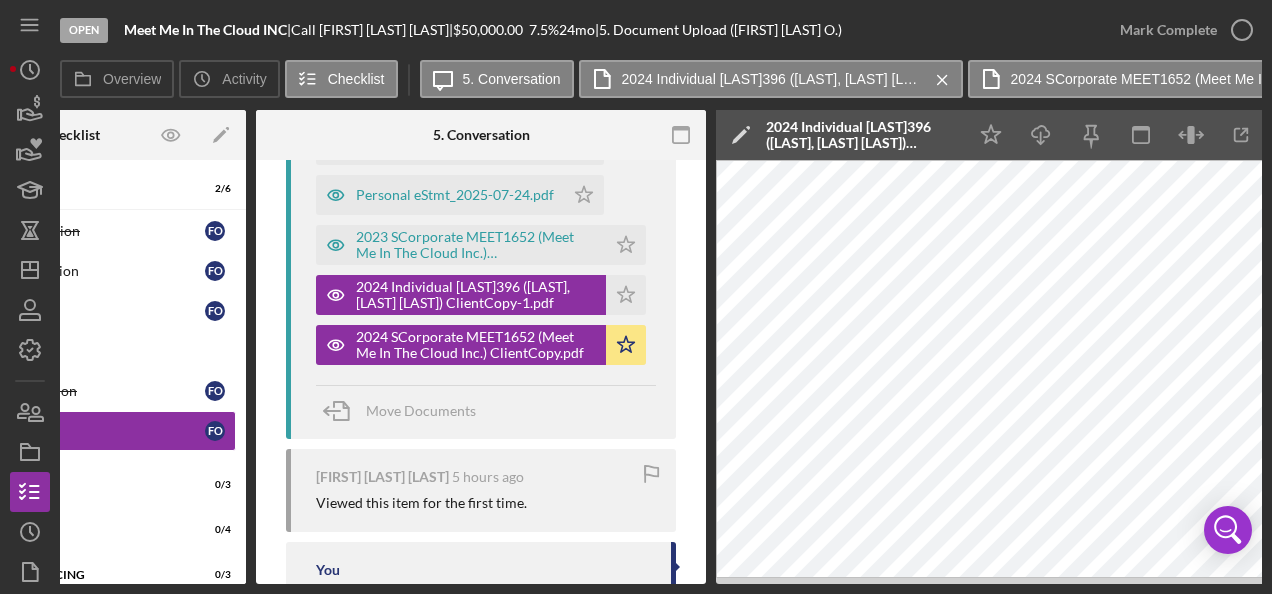 scroll, scrollTop: 0, scrollLeft: 161, axis: horizontal 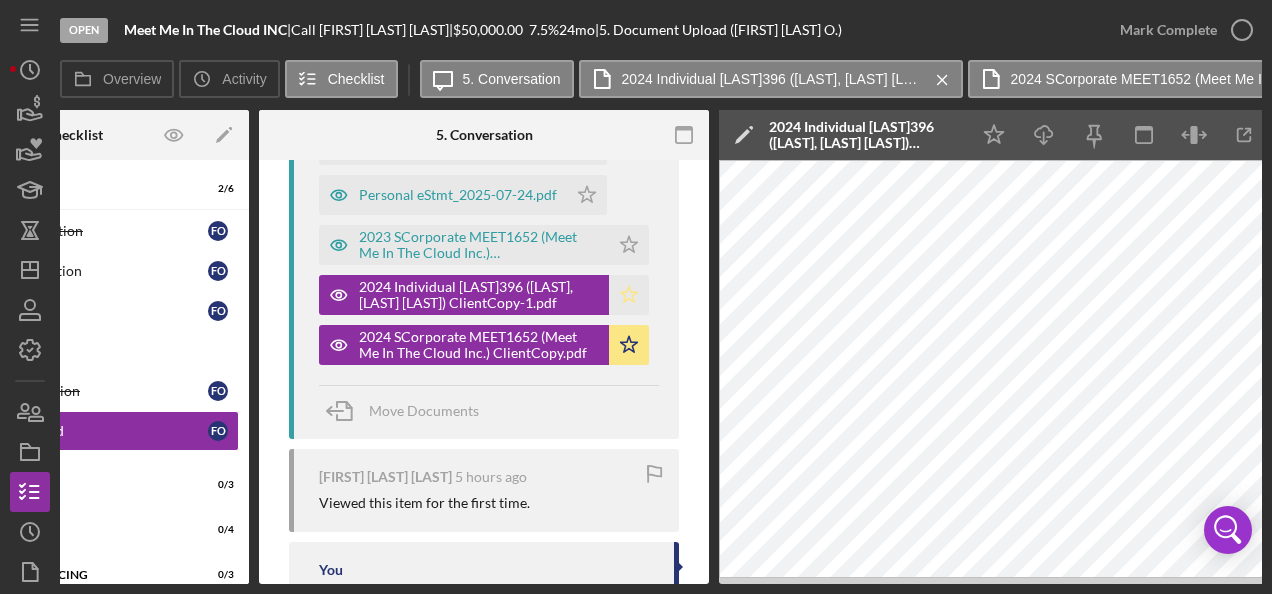 click on "Icon/Star" 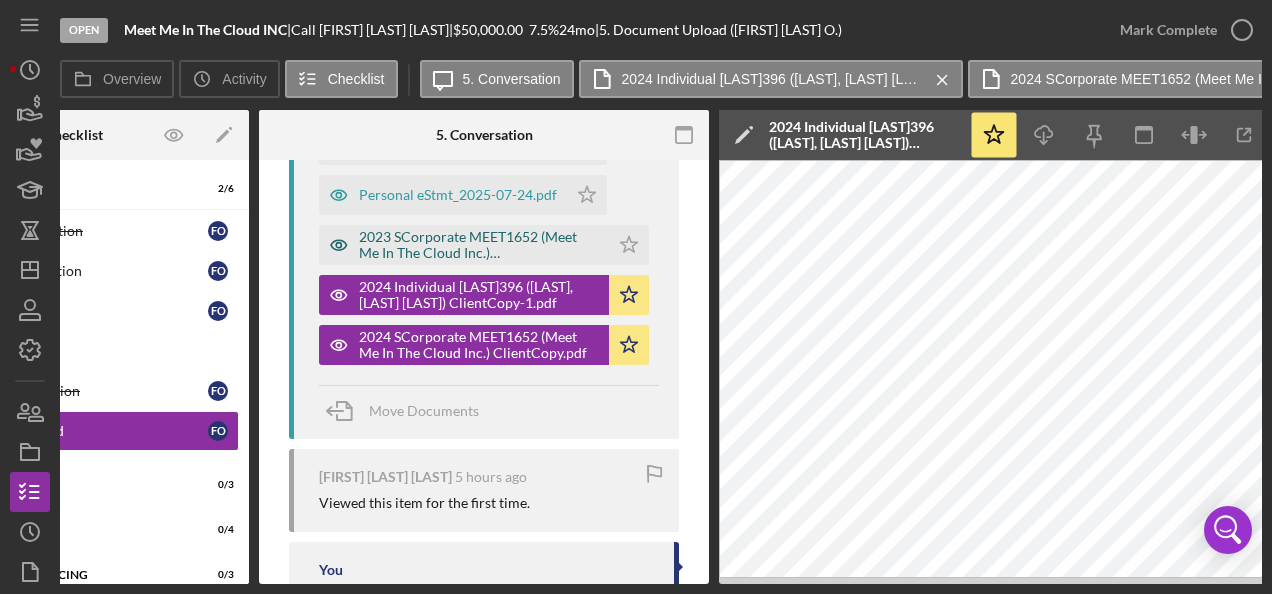 click on "2023 SCorporate MEET1652 (Meet Me In The Cloud Inc.) ClientCopyv2.pdf" at bounding box center [479, 245] 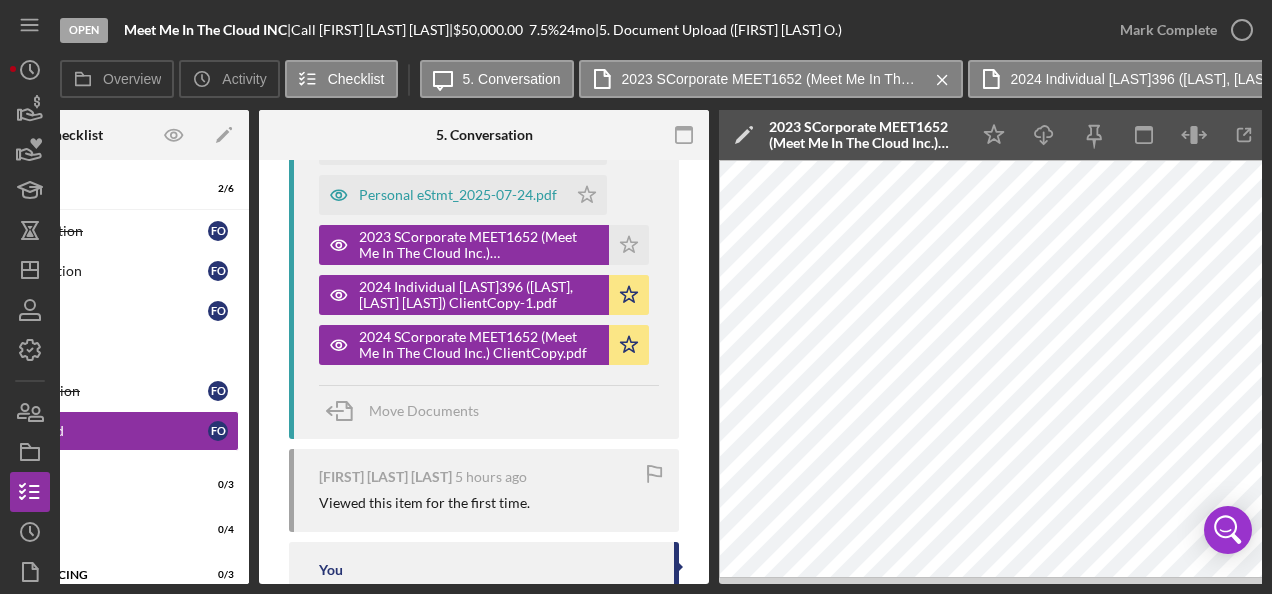 click on "2023 SCorporate MEET1652 (Meet Me In The Cloud Inc.) ClientCopyv2.pdf Icon/Star" at bounding box center [489, 240] 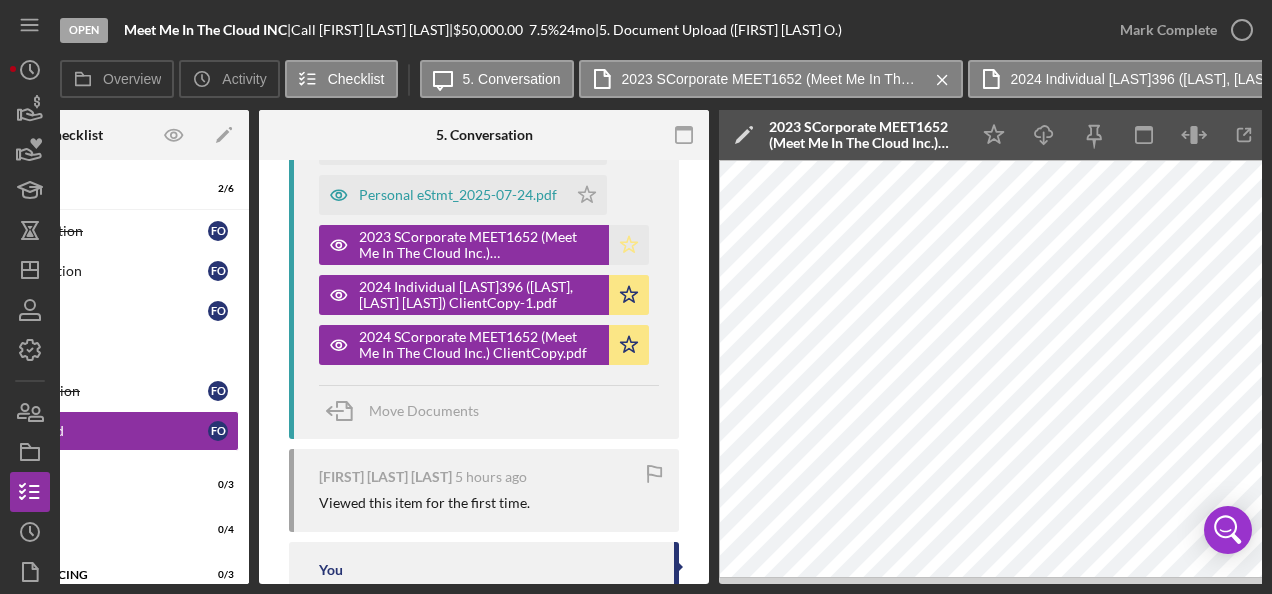 click on "Icon/Star" 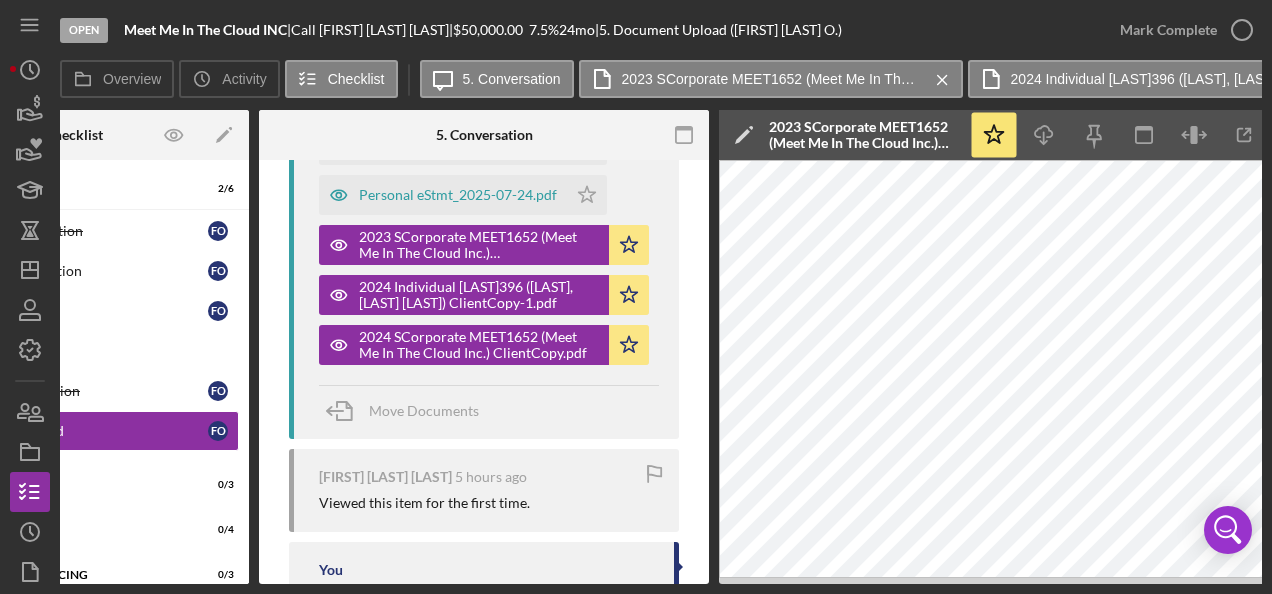 click on "Visible to Client Internal v Color teal Color pink Remove color Add row above Add row below Add column before Add column after Merge cells Split cells Remove column Remove row Remove table Send Icon/icon-invite-send Icon/Document Browse or drag files here (max 100MB total) Tap to choose files or take a photo Cancel Send Icon/icon-invite-send Icon/Message Comment [FIRST] [LAST] [LAST] 4 hours ago (1) Tax returns (Business and Personal - 2023 and 2024), (2) Bank Statements - Business and Personal MMITC-BOA eStmt_2025-05-30.pdf Icon/Star MMITC-BOA eStmt_2025-06-30.pdf Icon/Star MMITC-BOA eStmt_2025-07-31.pdf Icon/Star MMITC-FCB eStmt_2025-05.pdf Icon/Star MMITC-FCB eStmt_2025-06.pdf Icon/Star MMITC-FCB eStmt_2025-07.pdf Icon/Star 2023 Individual [LAST]396 ([LAST], [LAST] [LAST]) ClientCopy.pdf Icon/Star Personal eStmt_2025-05-22.pdf Icon/Star Personal eStmt_2025-06-23.pdf Icon/Star Personal eStmt_2025-07-24.pdf Icon/Star 2023 SCorporate MEET1652 (Meet Me In The Cloud Inc.) ClientCopyv2.pdf Icon/Star Icon/Star" at bounding box center (484, 94) 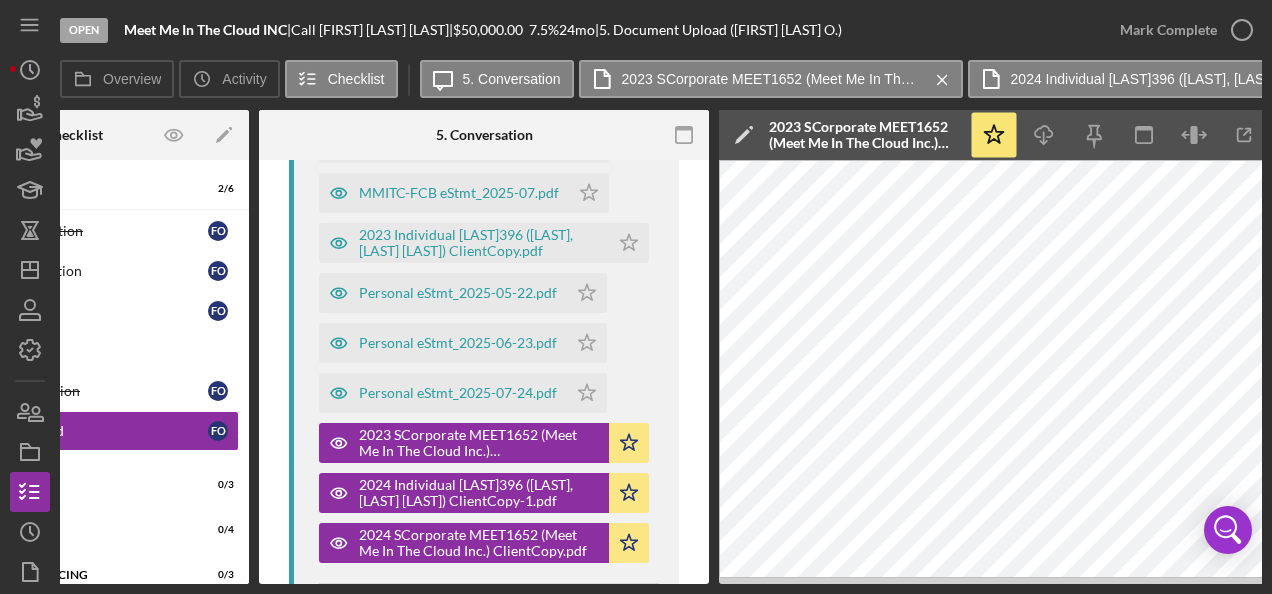 scroll, scrollTop: 720, scrollLeft: 0, axis: vertical 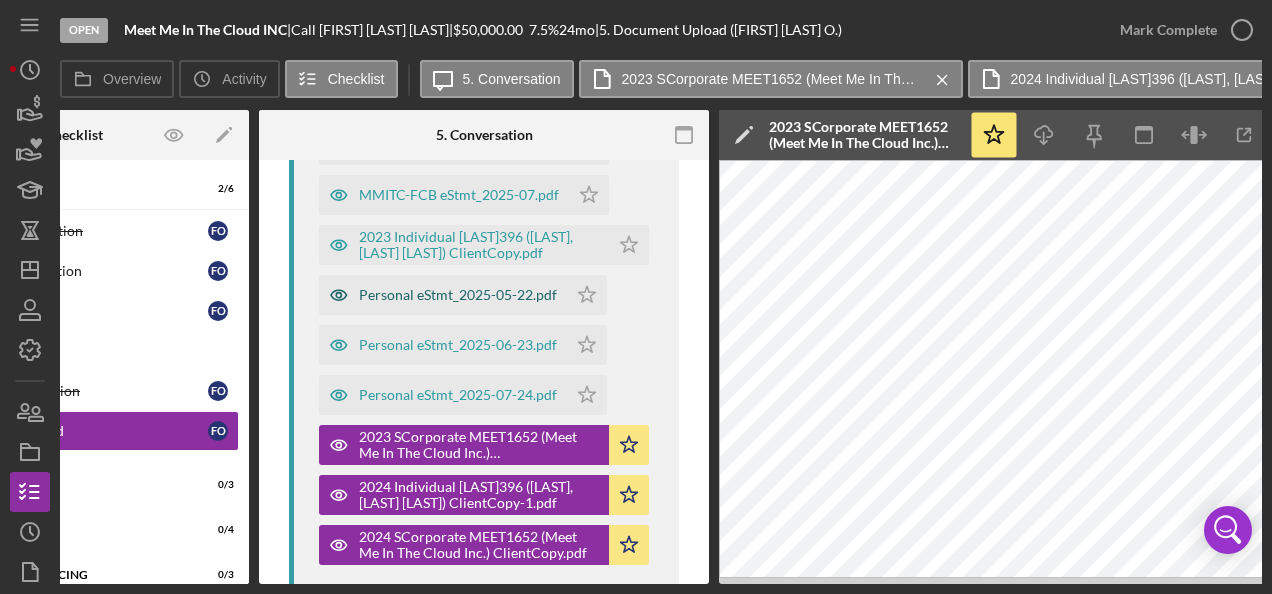 click on "Personal eStmt_2025-05-22.pdf" at bounding box center (458, 295) 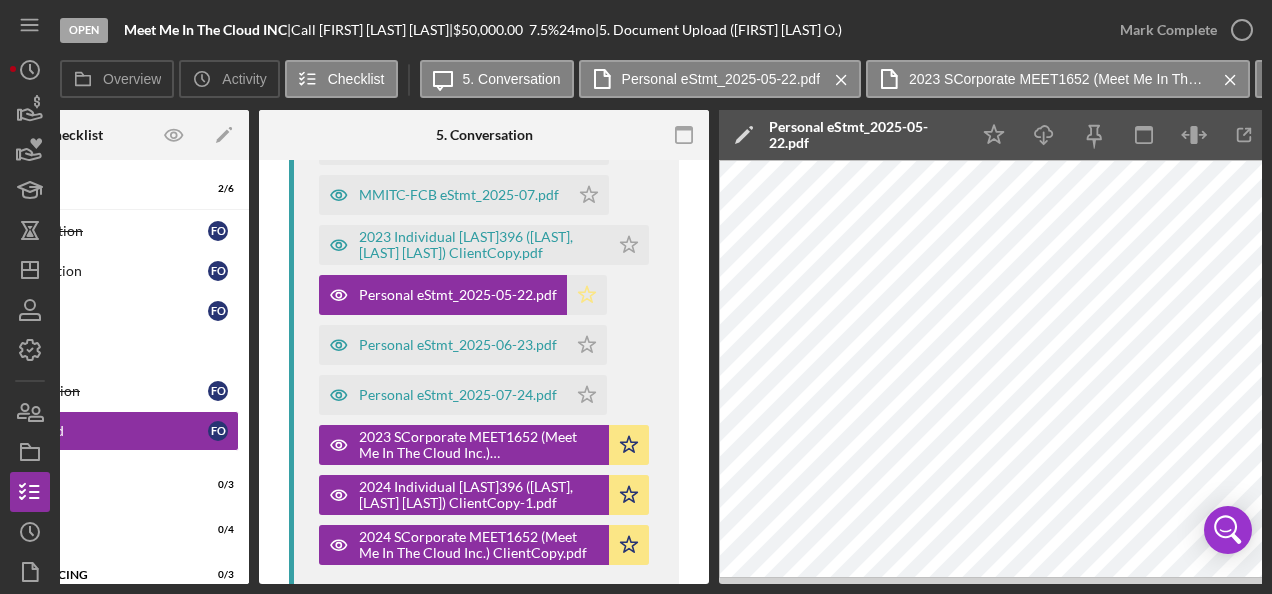 click on "Icon/Star" 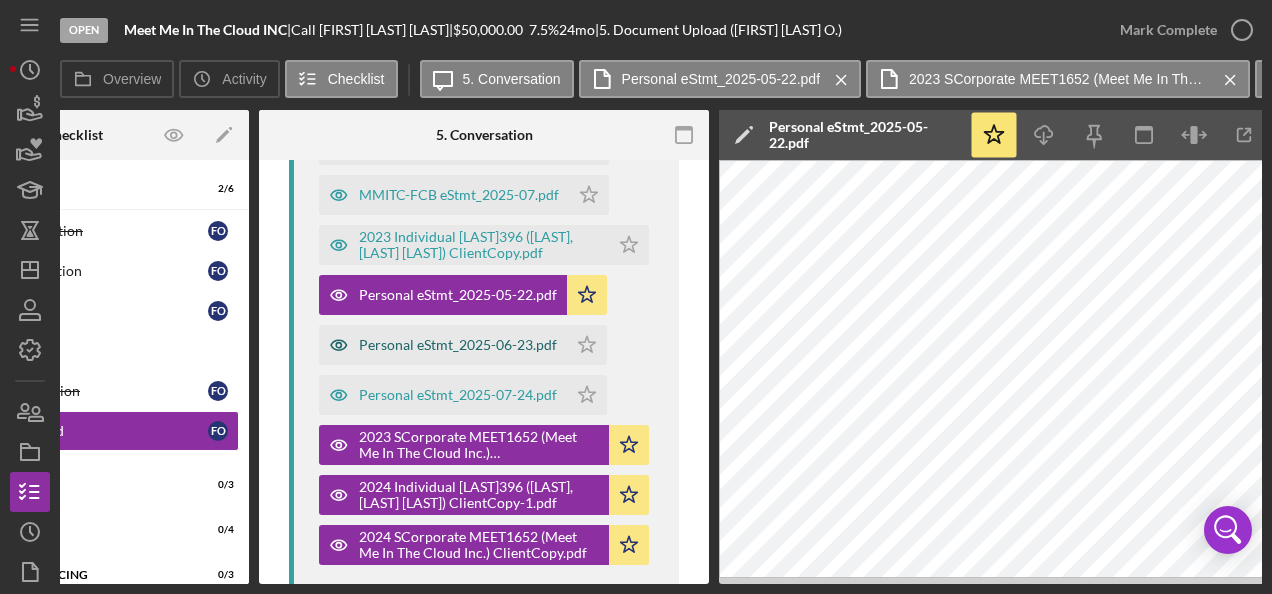 click on "Personal eStmt_2025-06-23.pdf" at bounding box center (458, 345) 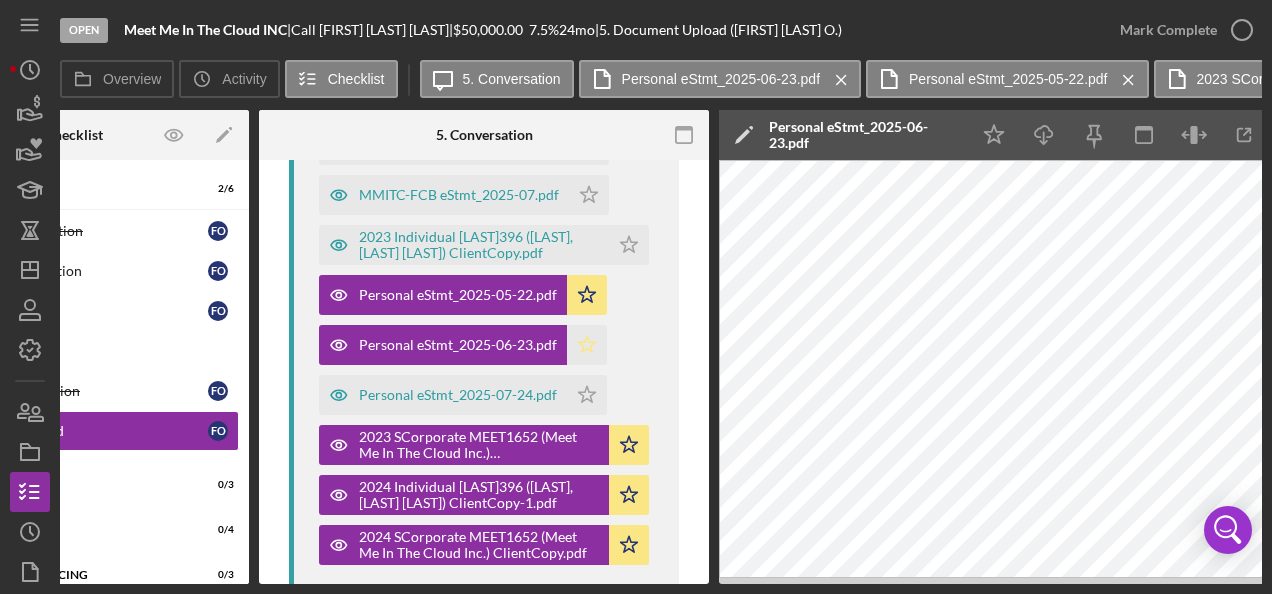 click on "Icon/Star" 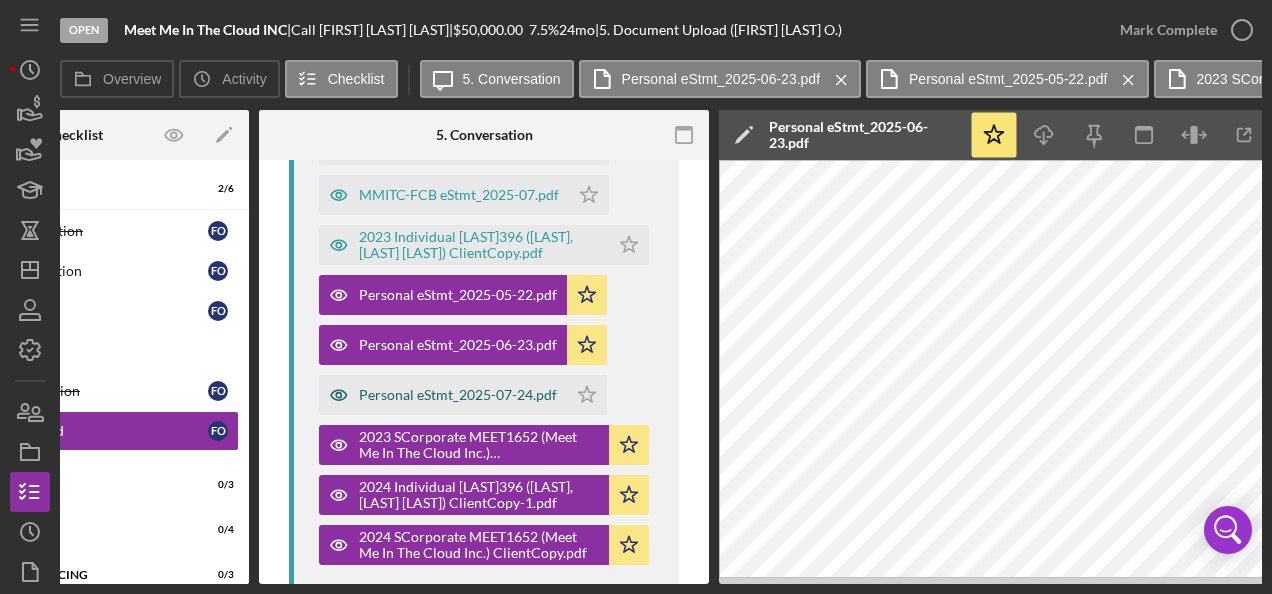 click on "Personal eStmt_2025-07-24.pdf" at bounding box center [458, 395] 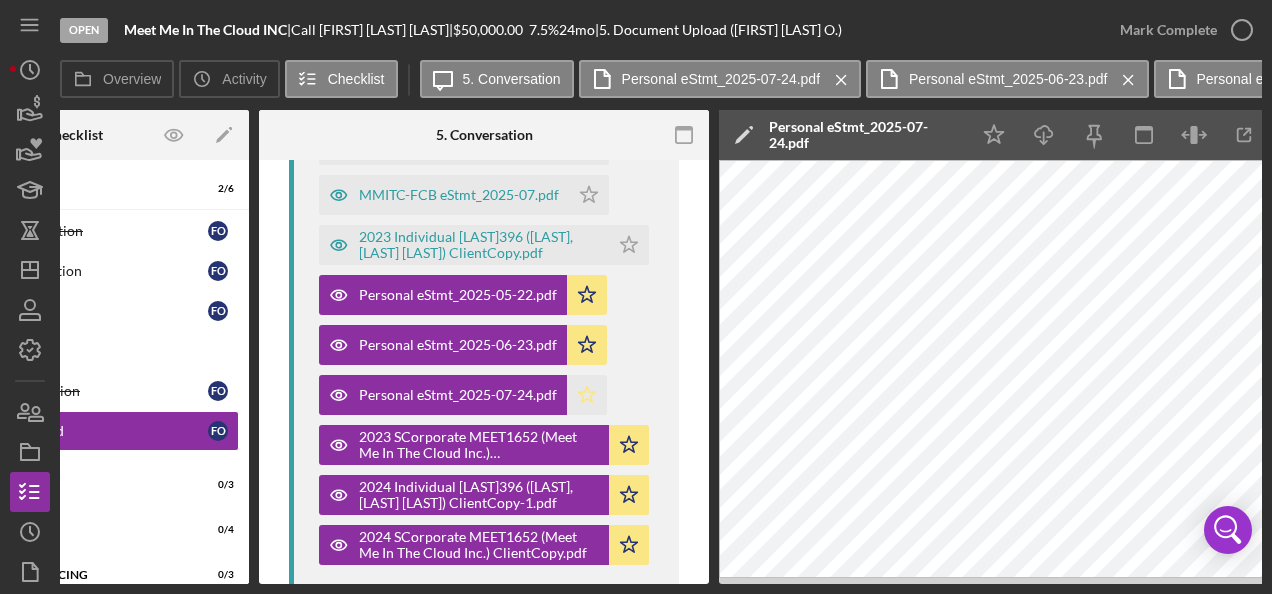 click on "Icon/Star" 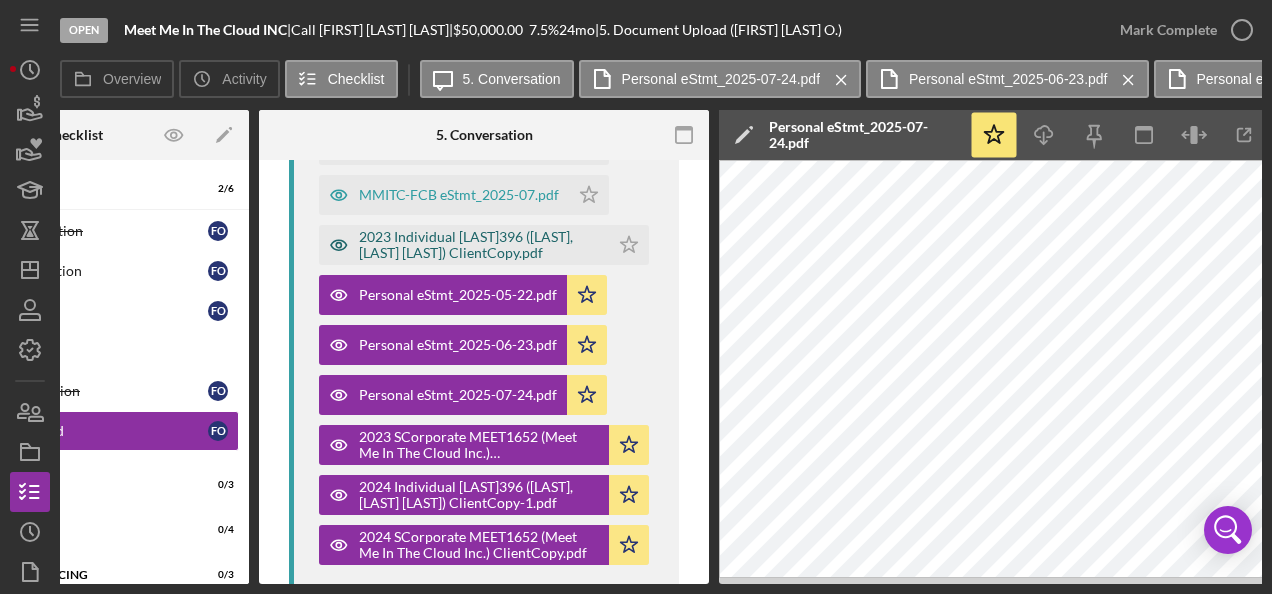 click on "2023 Individual [LAST]396 ([LAST], [LAST] [LAST]) ClientCopy.pdf" at bounding box center (479, 245) 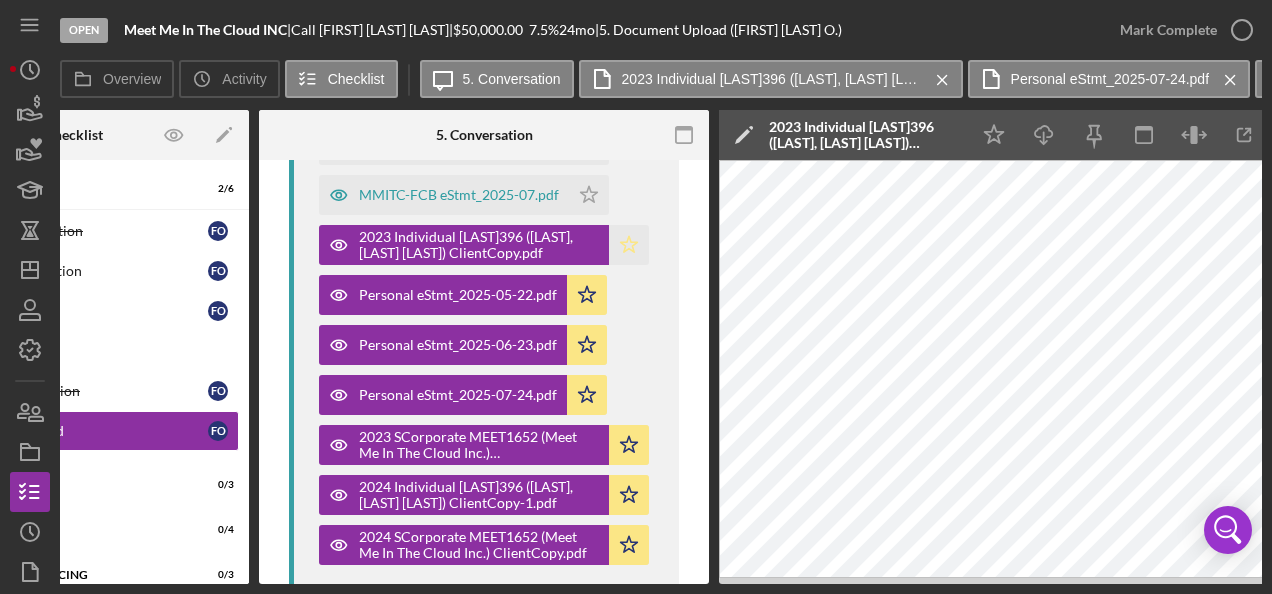 click on "Icon/Star" 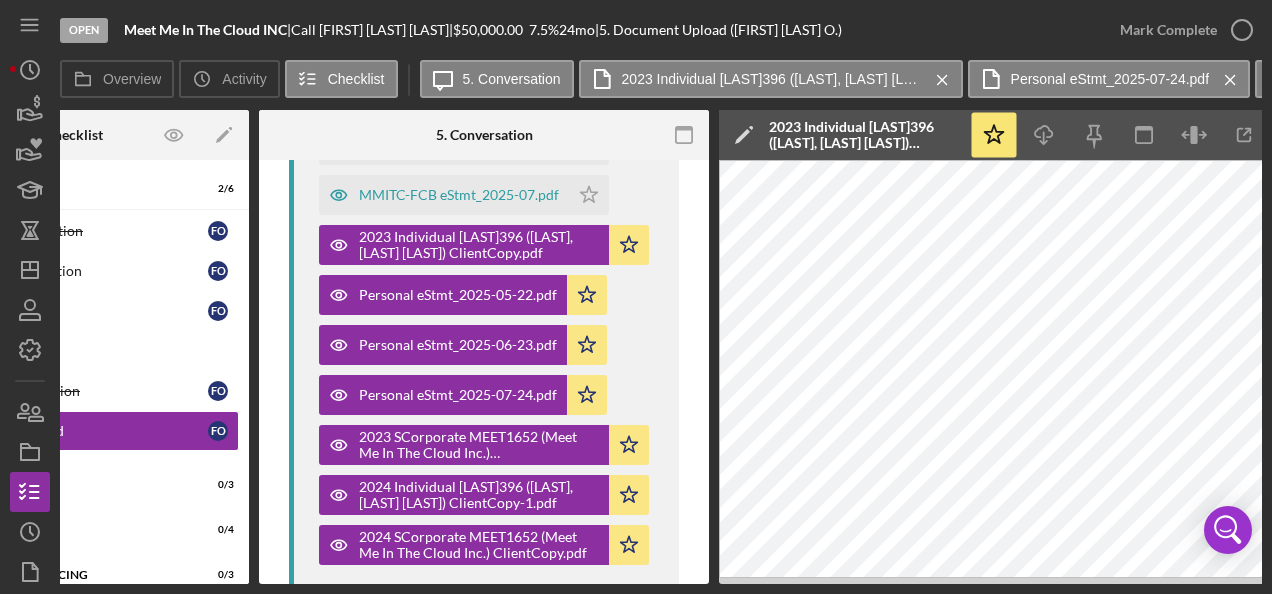 click on "Visible to Client Internal v Color teal Color pink Remove color Add row above Add row below Add column before Add column after Merge cells Split cells Remove column Remove row Remove table Send Icon/icon-invite-send Icon/Document Browse or drag files here (max 100MB total) Tap to choose files or take a photo Cancel Send Icon/icon-invite-send Icon/Message Comment [FIRST] [LAST] [LAST] 4 hours ago (1) Tax returns (Business and Personal - 2023 and 2024), (2) Bank Statements - Business and Personal MMITC-BOA eStmt_2025-05-30.pdf Icon/Star MMITC-BOA eStmt_2025-06-30.pdf Icon/Star MMITC-BOA eStmt_2025-07-31.pdf Icon/Star MMITC-FCB eStmt_2025-05.pdf Icon/Star MMITC-FCB eStmt_2025-06.pdf Icon/Star MMITC-FCB eStmt_2025-07.pdf Icon/Star 2023 Individual [LAST]396 ([LAST], [LAST] [LAST]) ClientCopy.pdf Icon/Star Personal eStmt_2025-05-22.pdf Icon/Star Personal eStmt_2025-06-23.pdf Icon/Star Personal eStmt_2025-07-24.pdf Icon/Star 2023 SCorporate MEET1652 (Meet Me In The Cloud Inc.) ClientCopyv2.pdf Icon/Star Icon/Star" at bounding box center [484, 294] 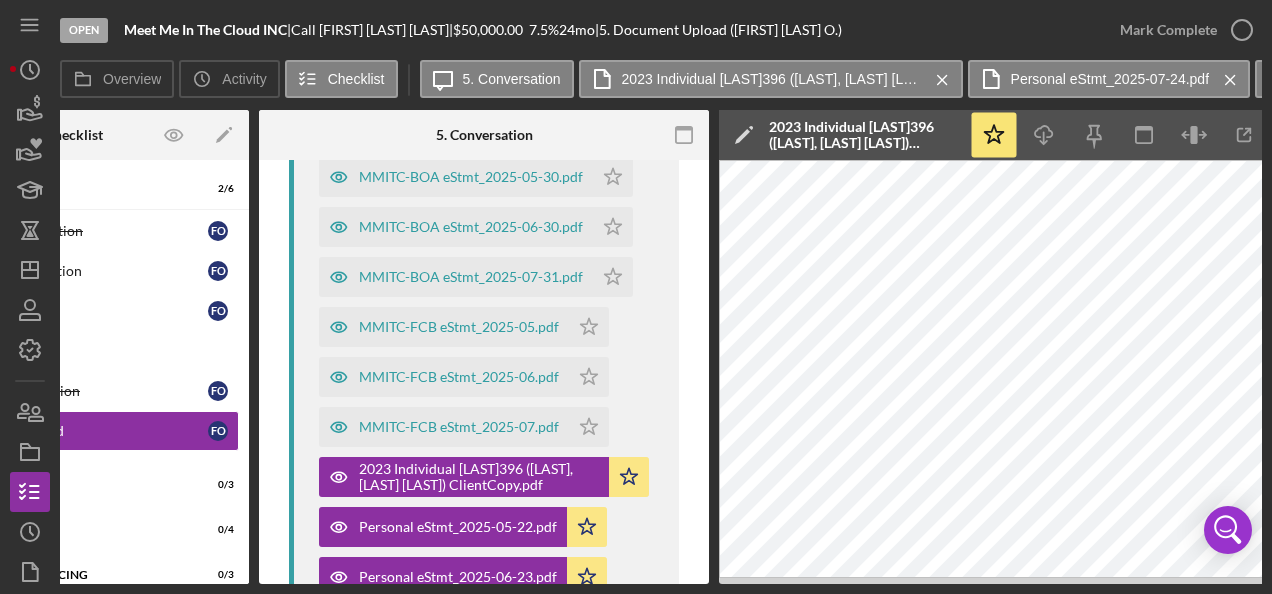 scroll, scrollTop: 480, scrollLeft: 0, axis: vertical 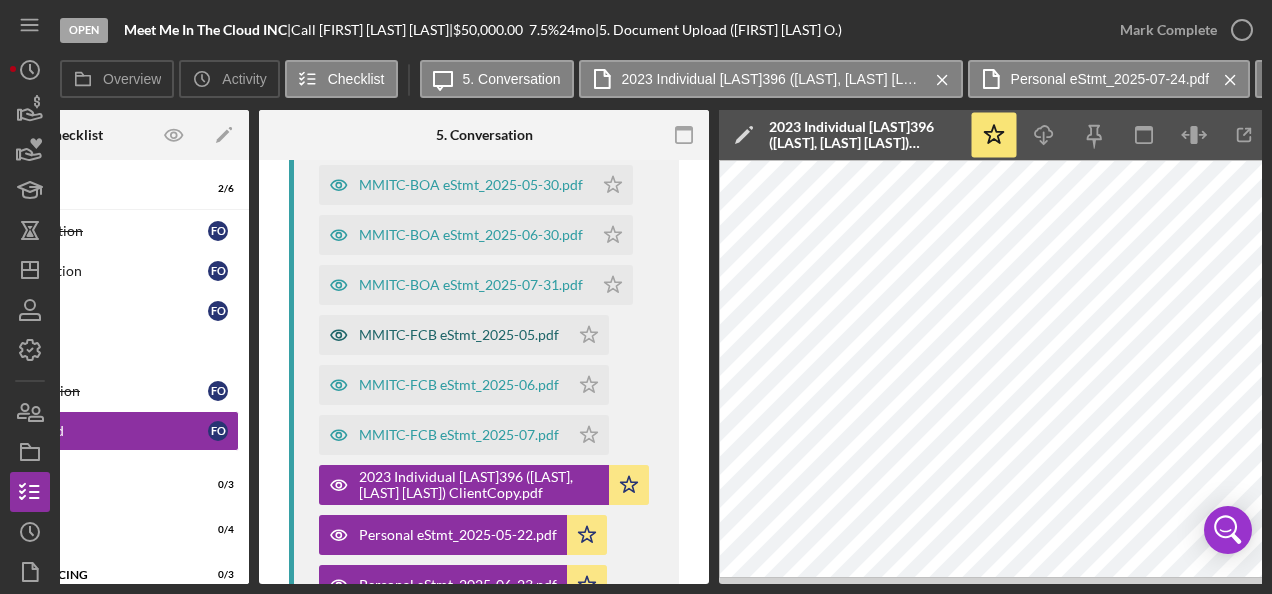 click on "MMITC-FCB eStmt_2025-05.pdf" at bounding box center (444, 335) 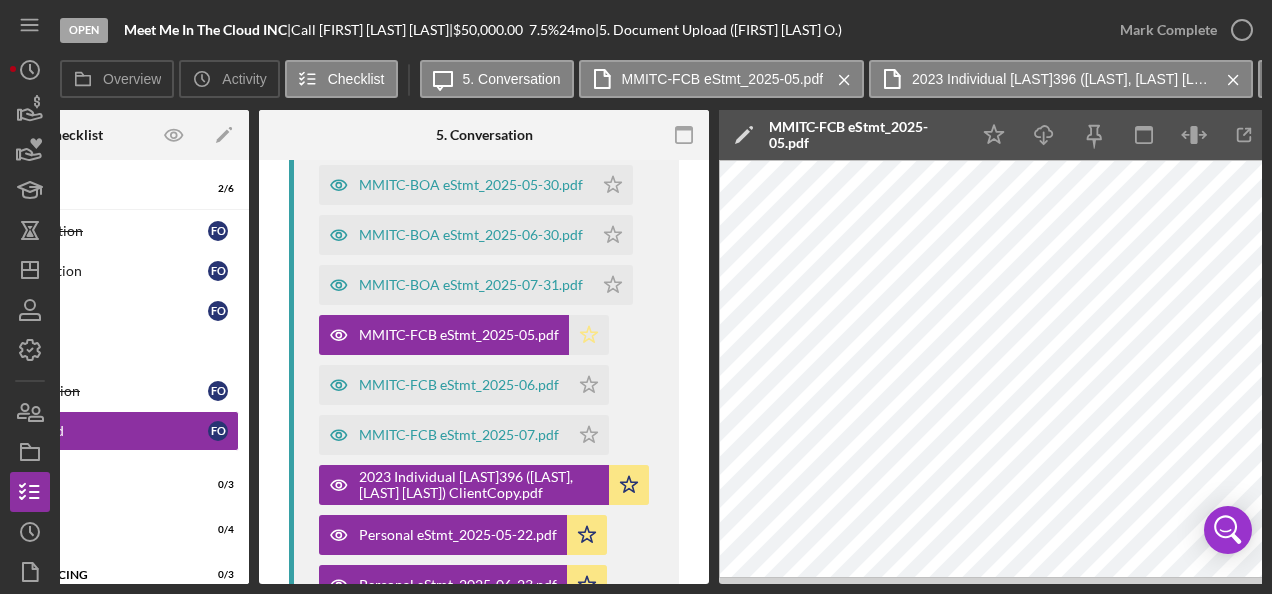click on "Icon/Star" 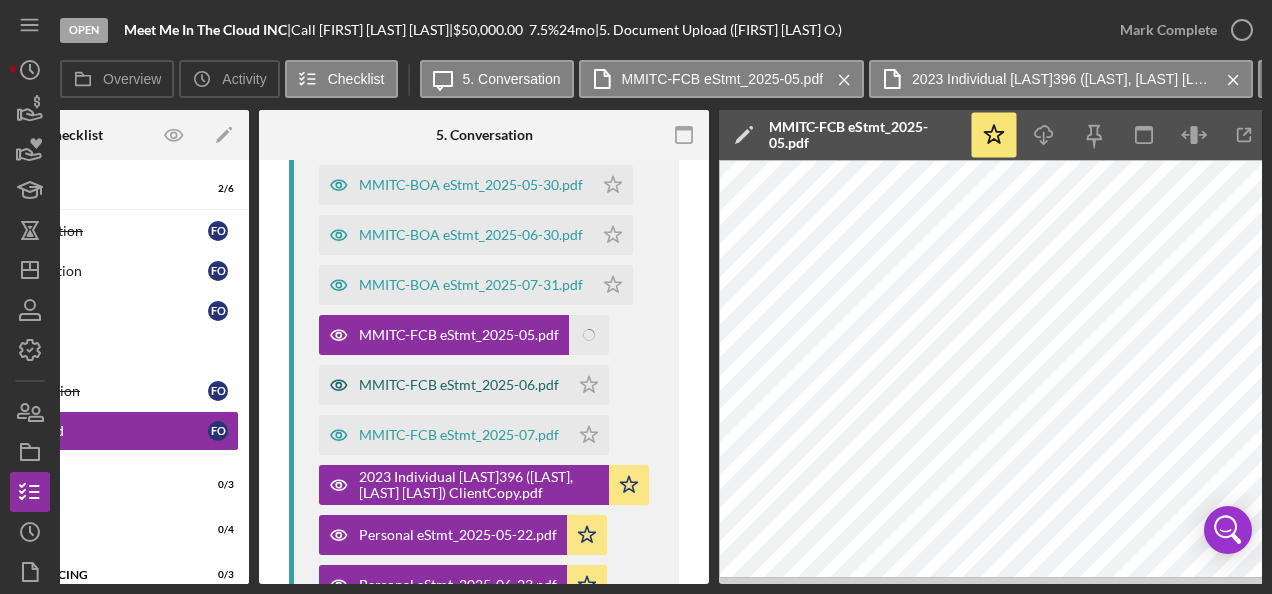 click on "MMITC-FCB eStmt_2025-06.pdf" at bounding box center (444, 385) 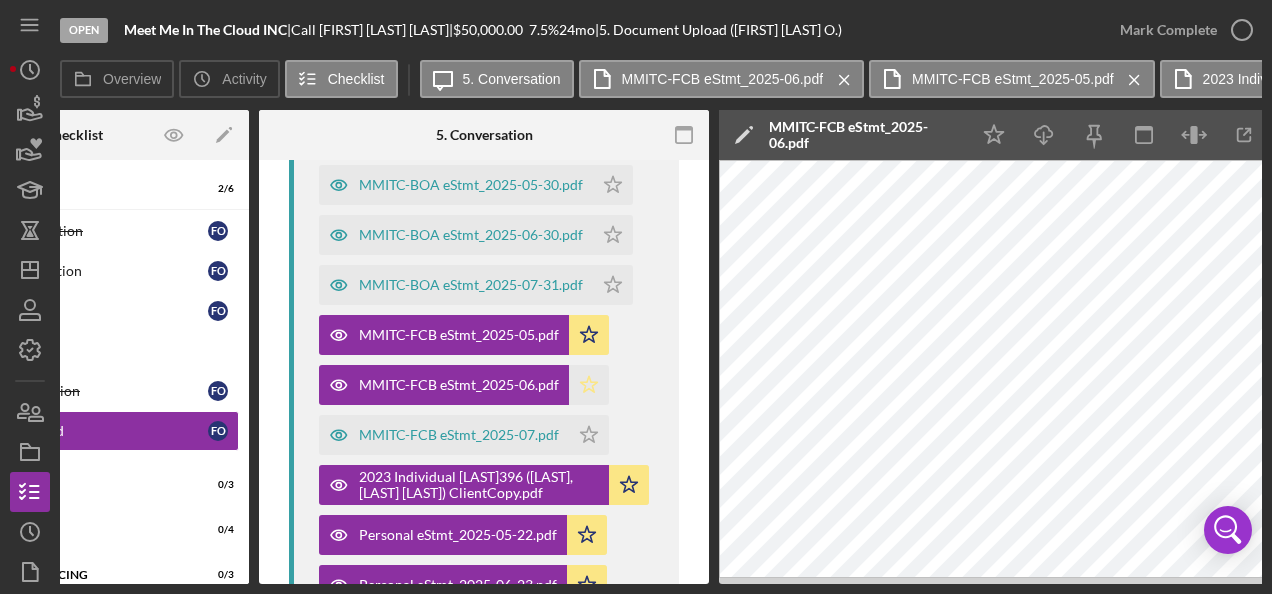 click 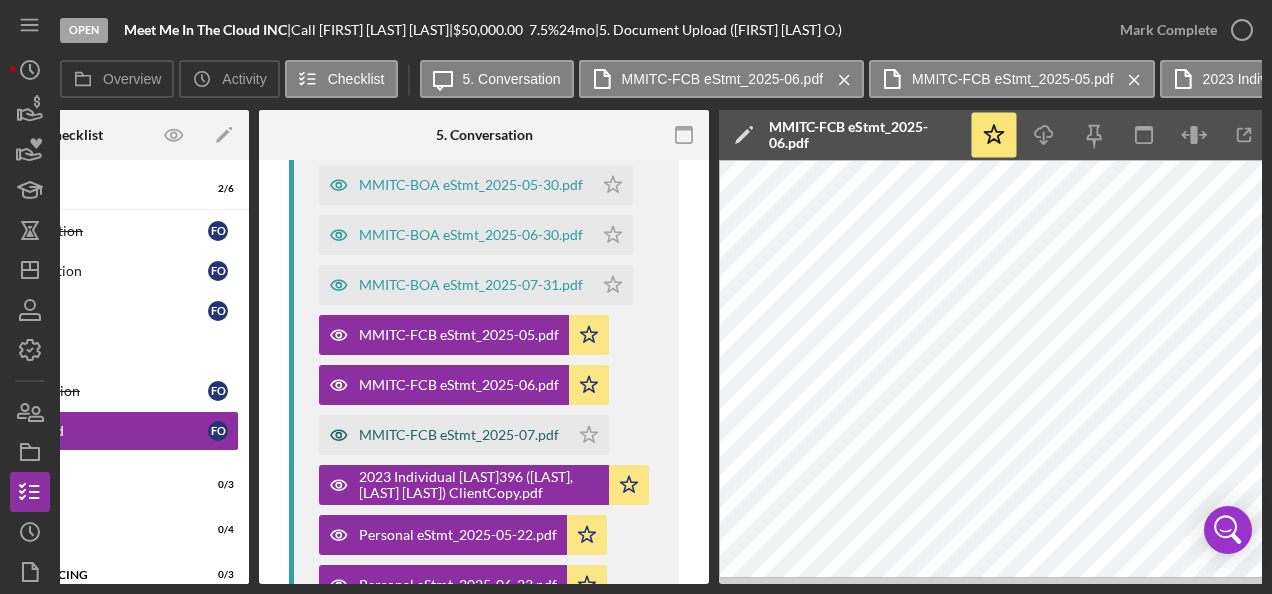 click on "MMITC-FCB eStmt_2025-07.pdf" at bounding box center (459, 435) 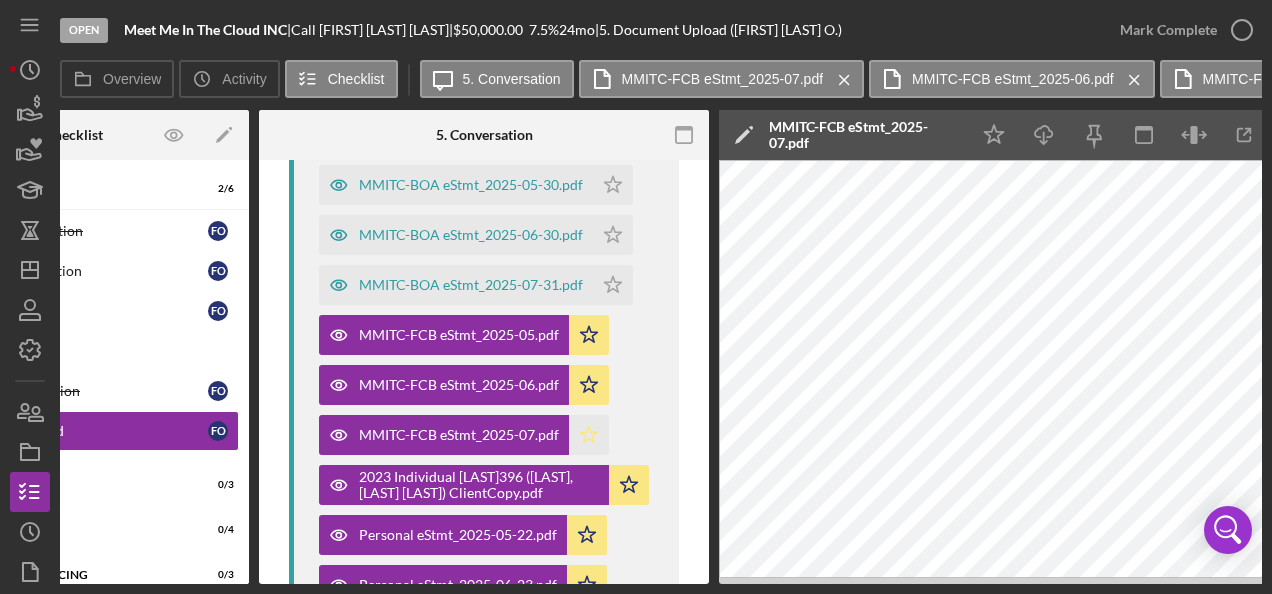click 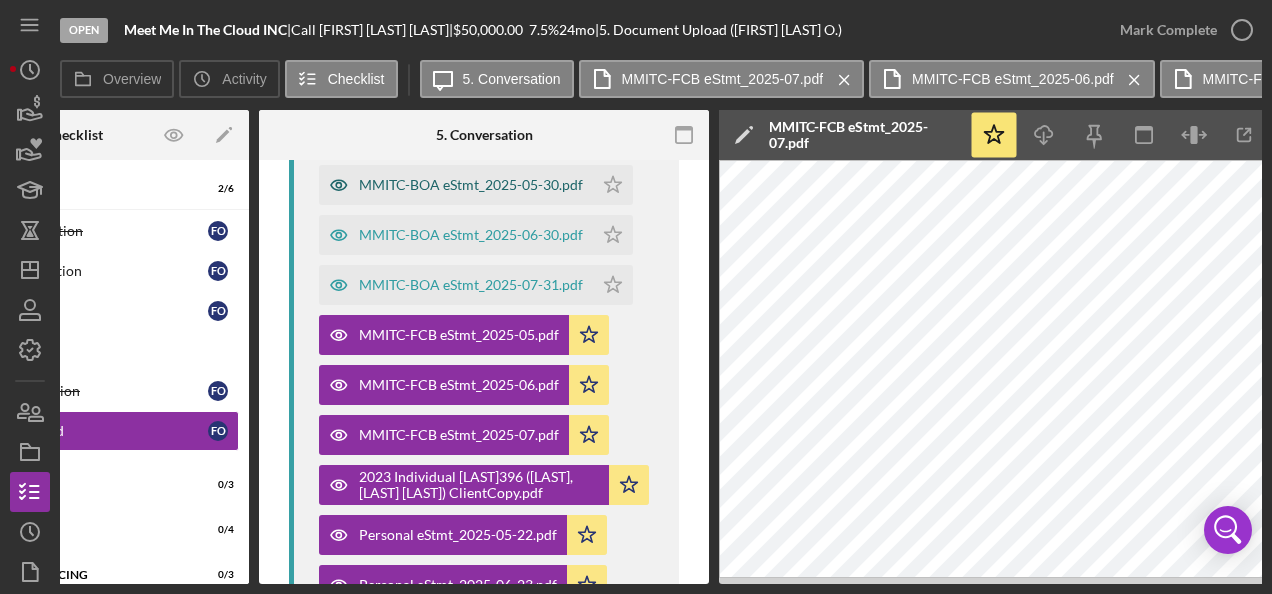 click on "MMITC-BOA eStmt_2025-05-30.pdf" at bounding box center [471, 185] 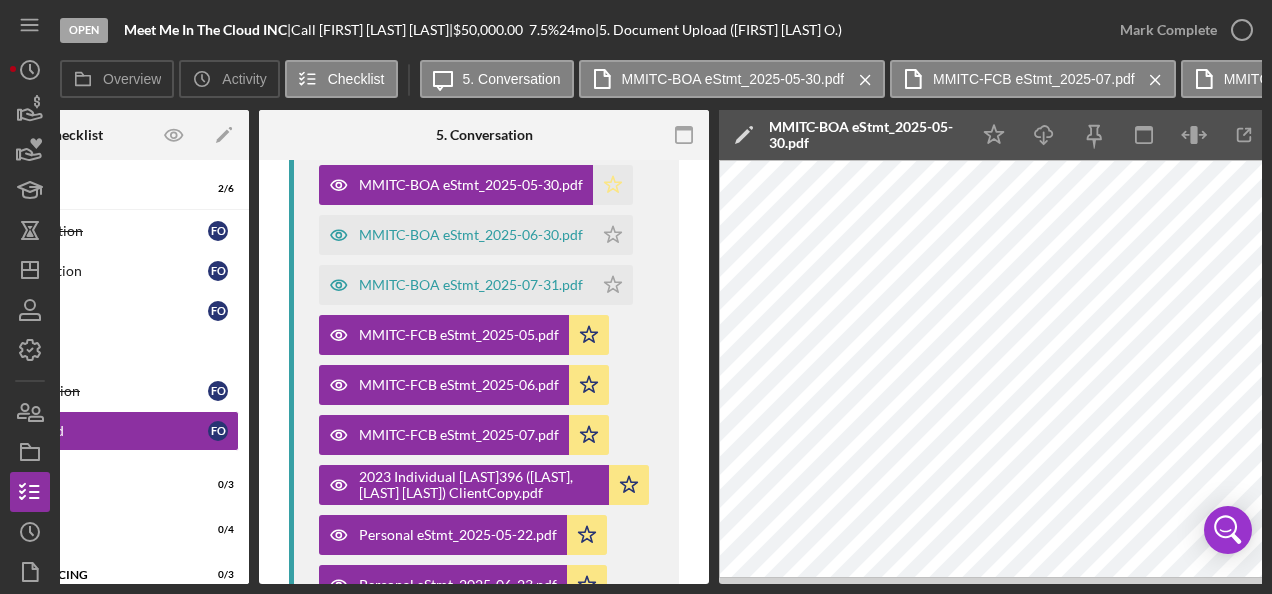 click on "Icon/Star" 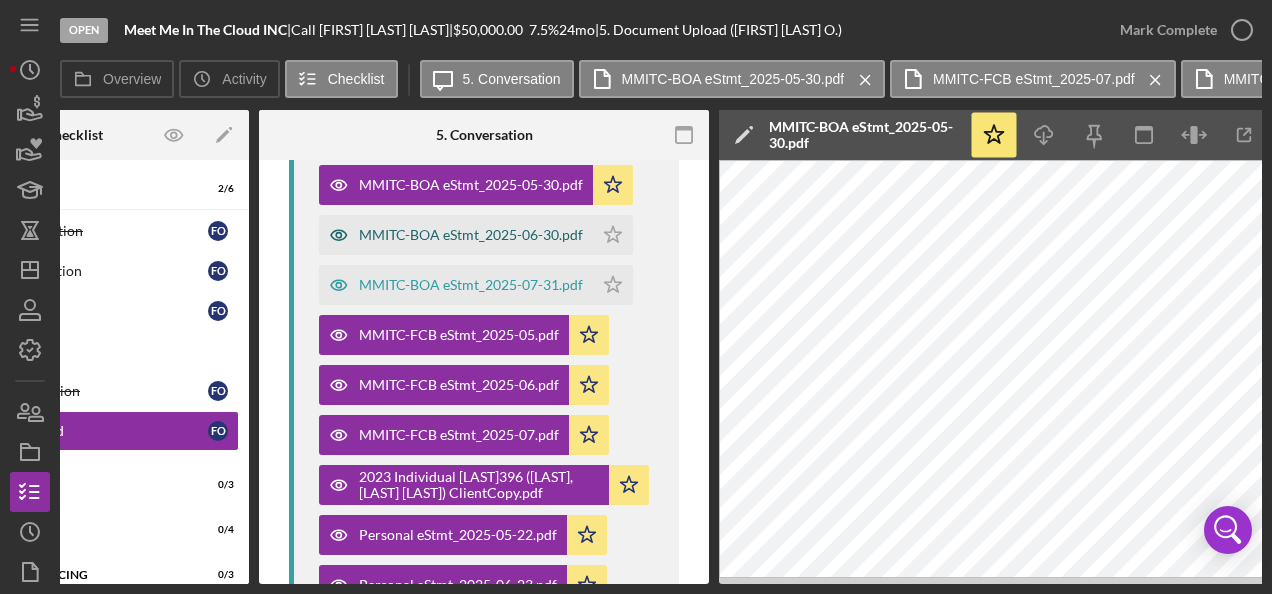 click on "MMITC-BOA eStmt_2025-06-30.pdf" at bounding box center (471, 235) 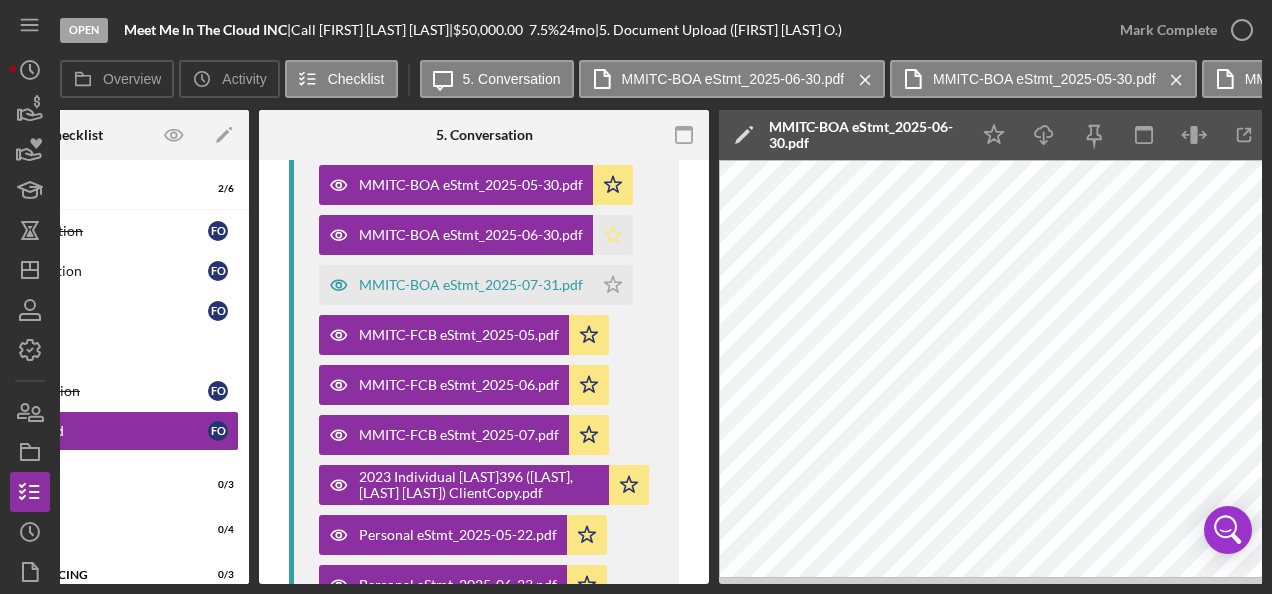 click on "Icon/Star" 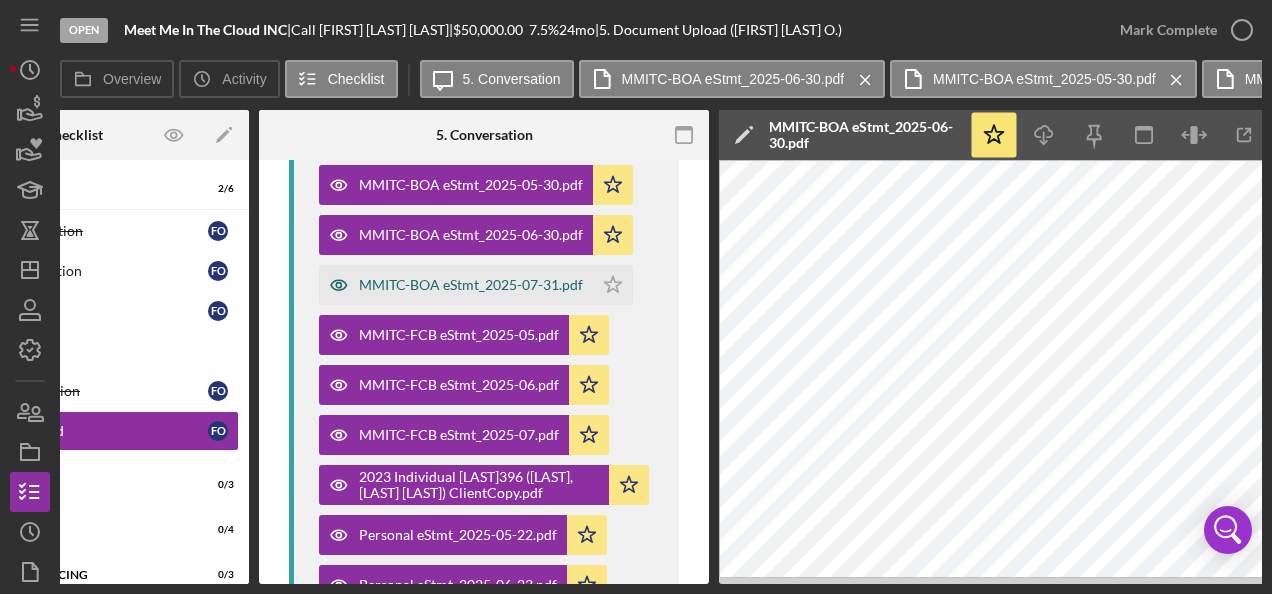 click on "MMITC-BOA eStmt_2025-07-31.pdf" at bounding box center [471, 285] 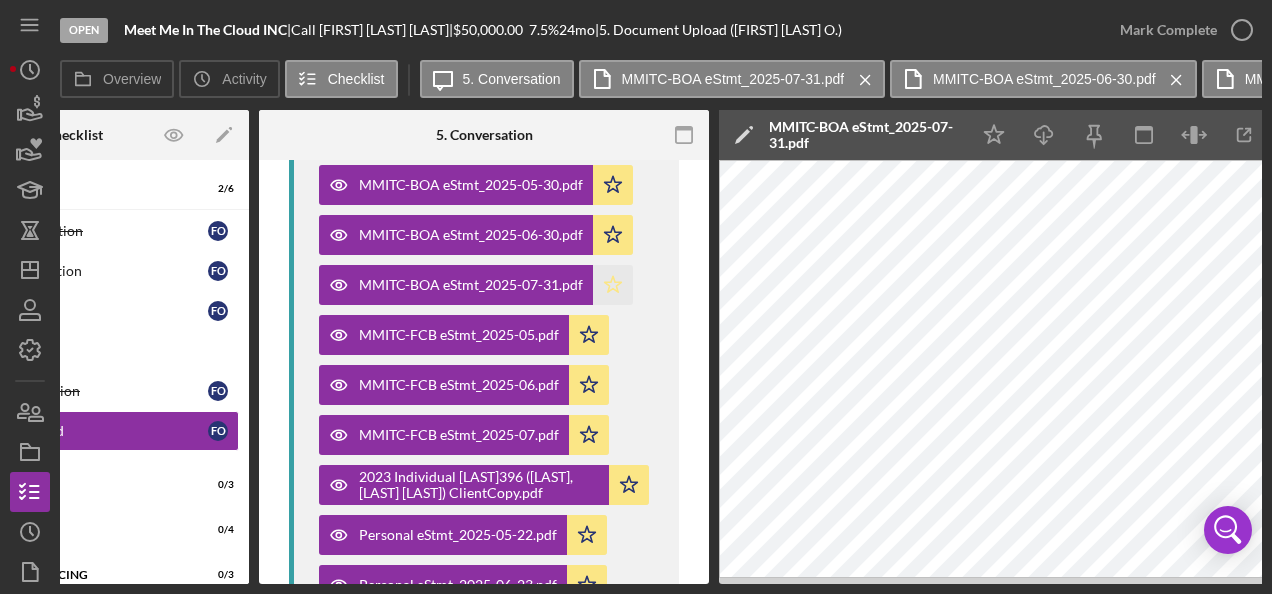 click on "Icon/Star" 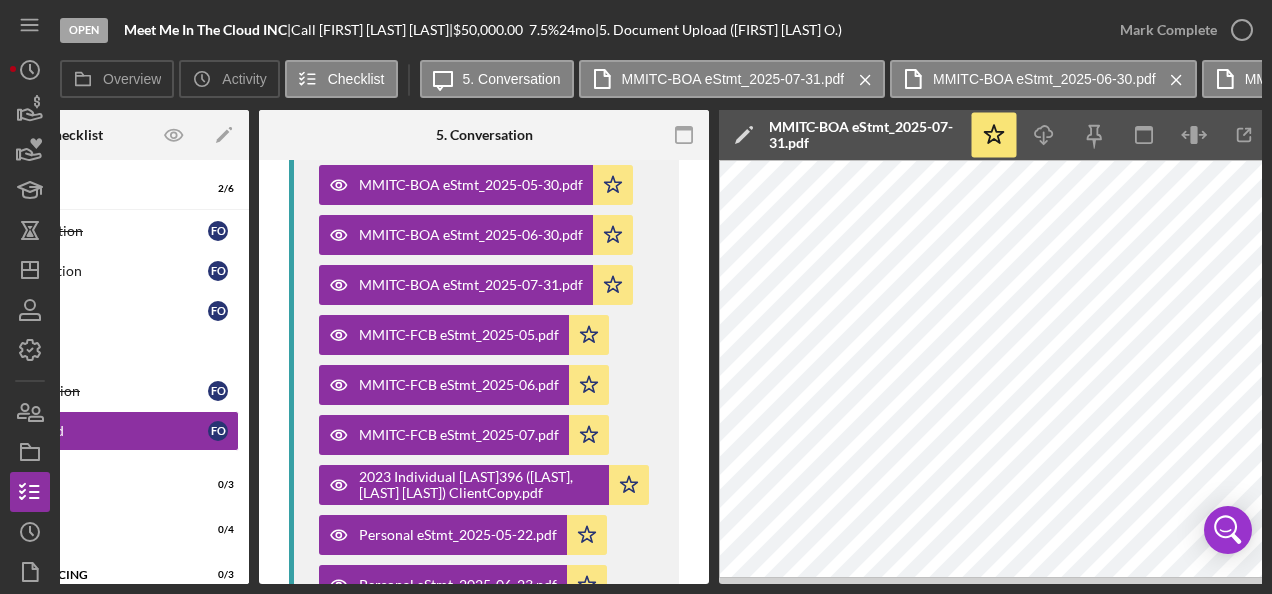 click on "[FIRST] [LAST] [LAST] 4 hours ago (1) Tax returns (Business and Personal - 2023 and 2024), (2) Bank Statements - Business and Personal MMITC-BOA eStmt_2025-05-30.pdf Icon/Star MMITC-BOA eStmt_2025-06-30.pdf Icon/Star MMITC-BOA eStmt_2025-07-31.pdf Icon/Star MMITC-FCB eStmt_2025-05.pdf Icon/Star MMITC-FCB eStmt_2025-06.pdf Icon/Star MMITC-FCB eStmt_2025-07.pdf Icon/Star 2023 Individual [LAST]396 ([LAST], [LAST] [LAST]) ClientCopy.pdf Icon/Star Personal eStmt_2025-05-22.pdf Icon/Star Personal eStmt_2025-06-23.pdf Icon/Star Personal eStmt_2025-07-24.pdf Icon/Star 2023 SCorporate MEET1652 (Meet Me In The Cloud Inc.) ClientCopyv2.pdf Icon/Star 2024 Individual [LAST]396 ([LAST], [LAST] [LAST]) ClientCopy-1.pdf Icon/Star 2024 SCorporate MEET1652 (Meet Me In The Cloud Inc.) ClientCopy.pdf Icon/Star Move Documents" at bounding box center (484, 475) 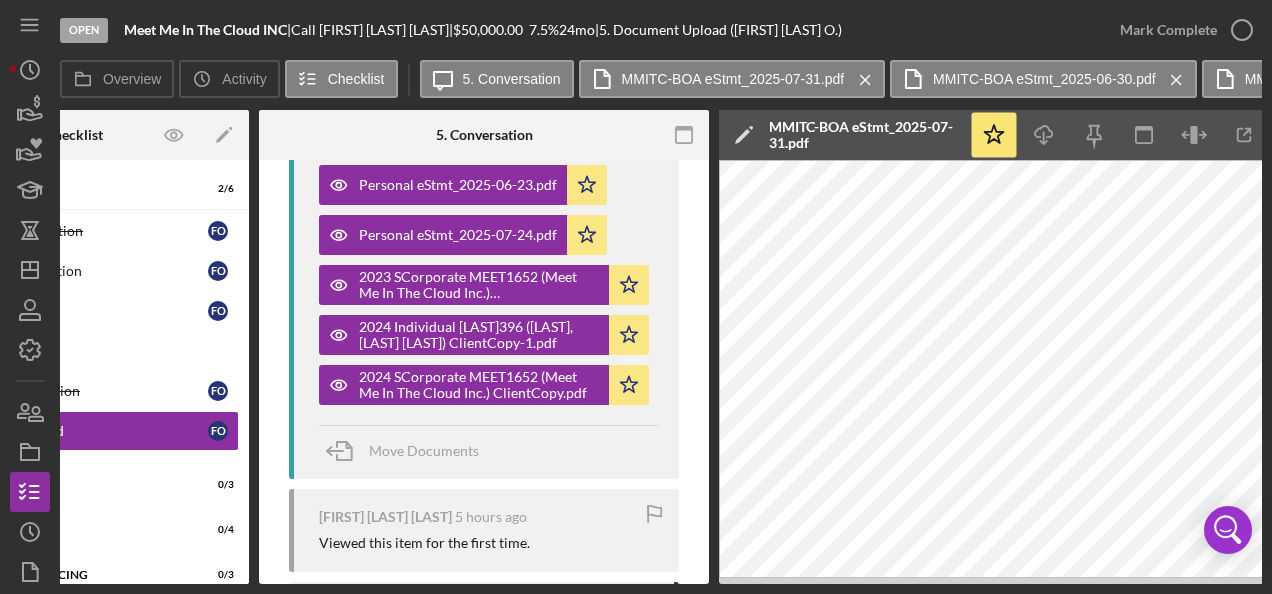 scroll, scrollTop: 920, scrollLeft: 0, axis: vertical 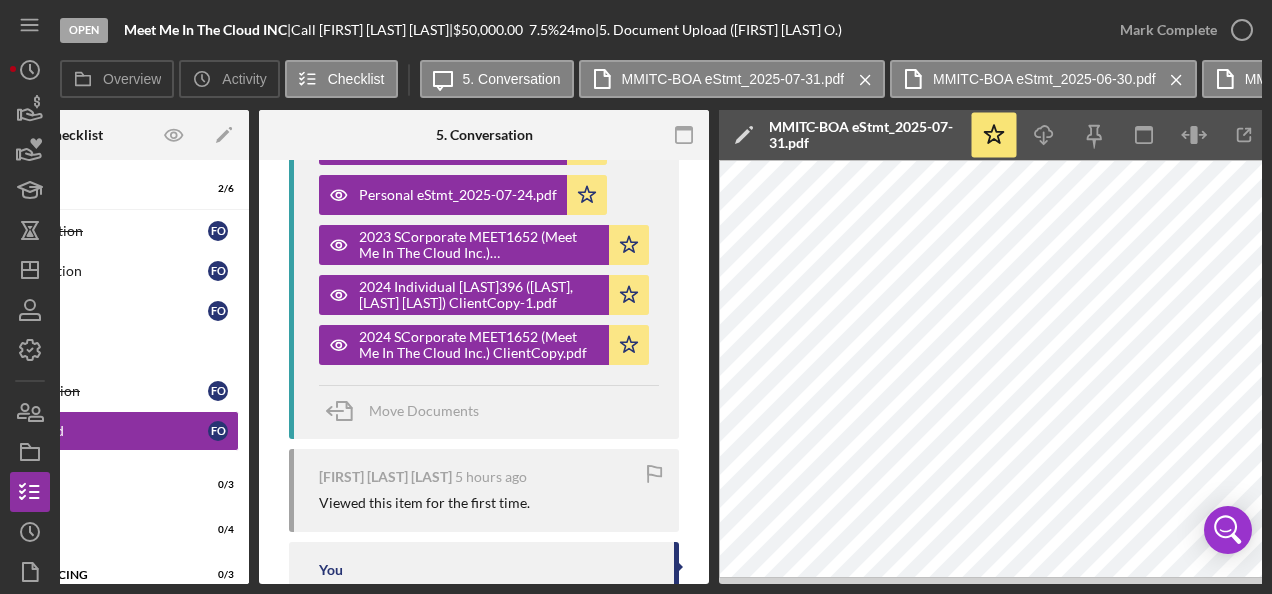 click on "Visible to Client Internal v Color teal Color pink Remove color Add row above Add row below Add column before Add column after Merge cells Split cells Remove column Remove row Remove table Send Icon/icon-invite-send Icon/Document Browse or drag files here (max 100MB total) Tap to choose files or take a photo Cancel Send Icon/icon-invite-send Icon/Message Comment [FIRST] [LAST] [LAST] 4 hours ago (1) Tax returns (Business and Personal - 2023 and 2024), (2) Bank Statements - Business and Personal MMITC-BOA eStmt_2025-05-30.pdf Icon/Star MMITC-BOA eStmt_2025-06-30.pdf Icon/Star MMITC-BOA eStmt_2025-07-31.pdf Icon/Star MMITC-FCB eStmt_2025-05.pdf Icon/Star MMITC-FCB eStmt_2025-06.pdf Icon/Star MMITC-FCB eStmt_2025-07.pdf Icon/Star 2023 Individual [LAST]396 ([LAST], [LAST] [LAST]) ClientCopy.pdf Icon/Star Personal eStmt_2025-05-22.pdf Icon/Star Personal eStmt_2025-06-23.pdf Icon/Star Personal eStmt_2025-07-24.pdf Icon/Star 2023 SCorporate MEET1652 (Meet Me In The Cloud Inc.) ClientCopyv2.pdf Icon/Star Icon/Star" at bounding box center (484, 94) 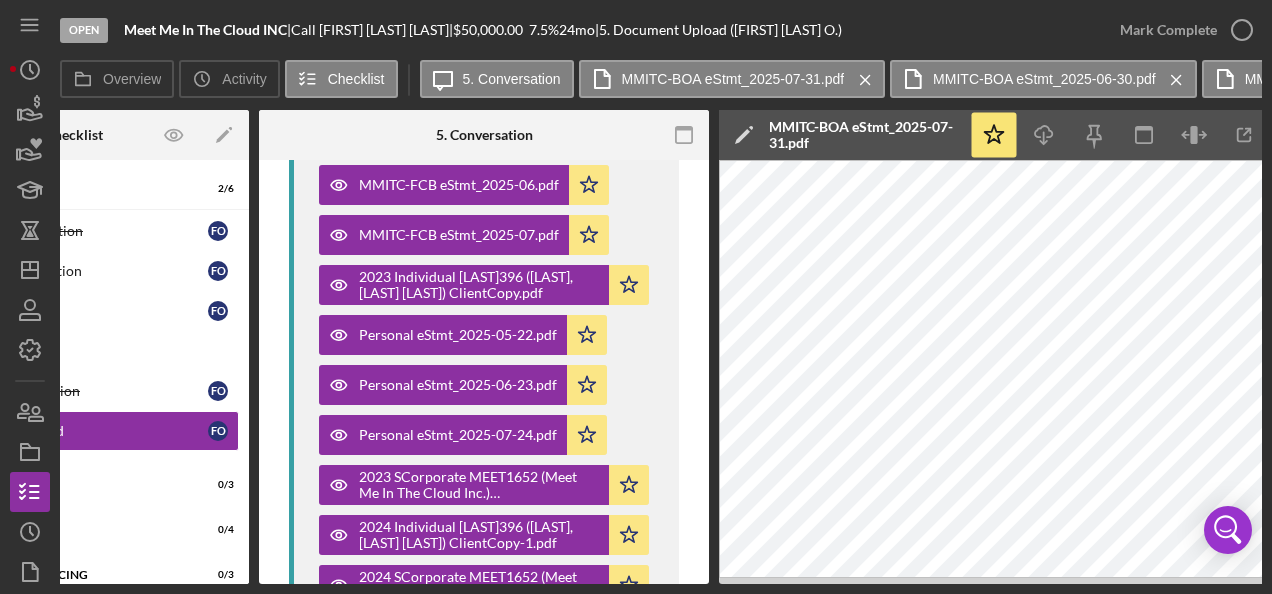 scroll, scrollTop: 840, scrollLeft: 0, axis: vertical 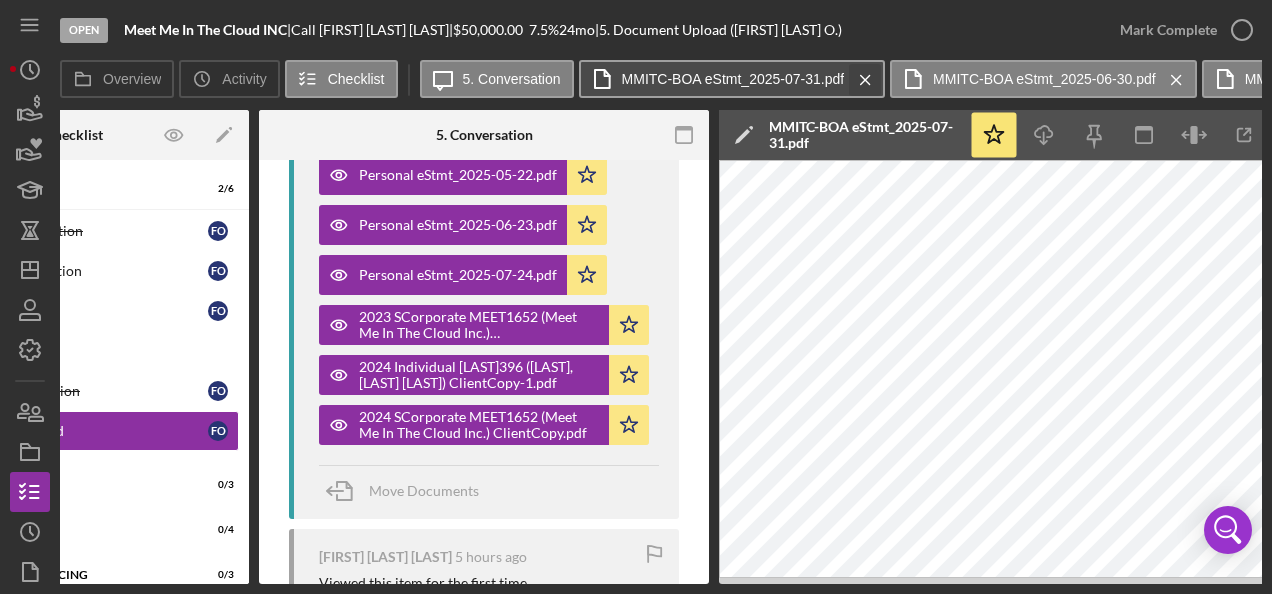 click on "Icon/Menu Close" 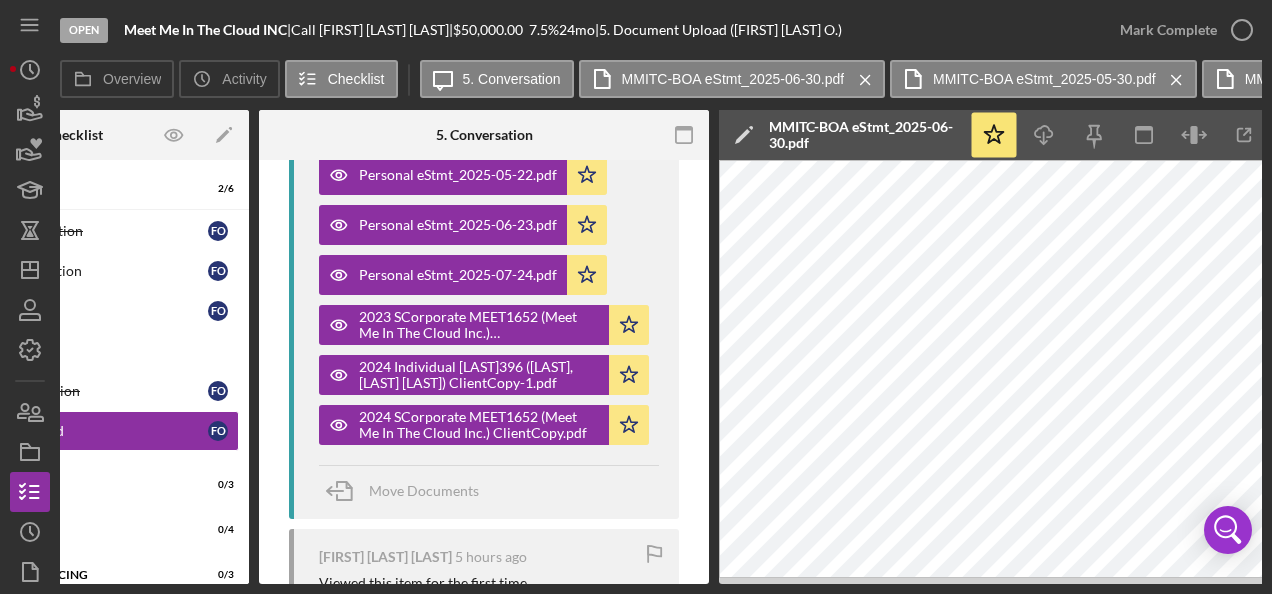 click on "Icon/Menu Close" 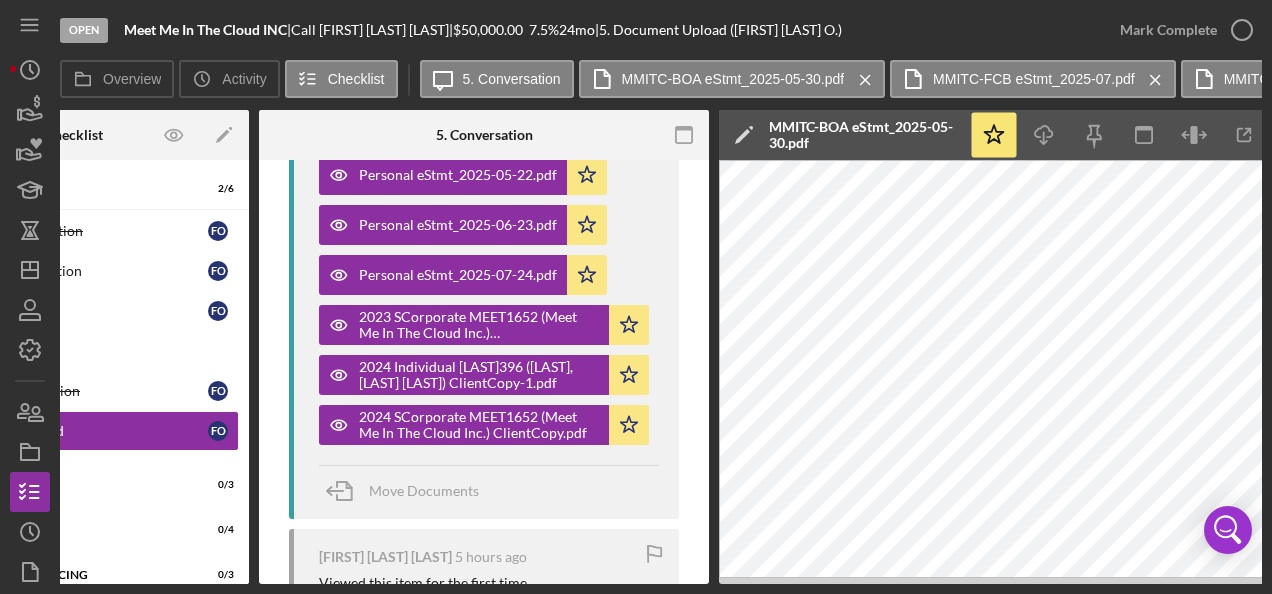 click on "Icon/Menu Close" 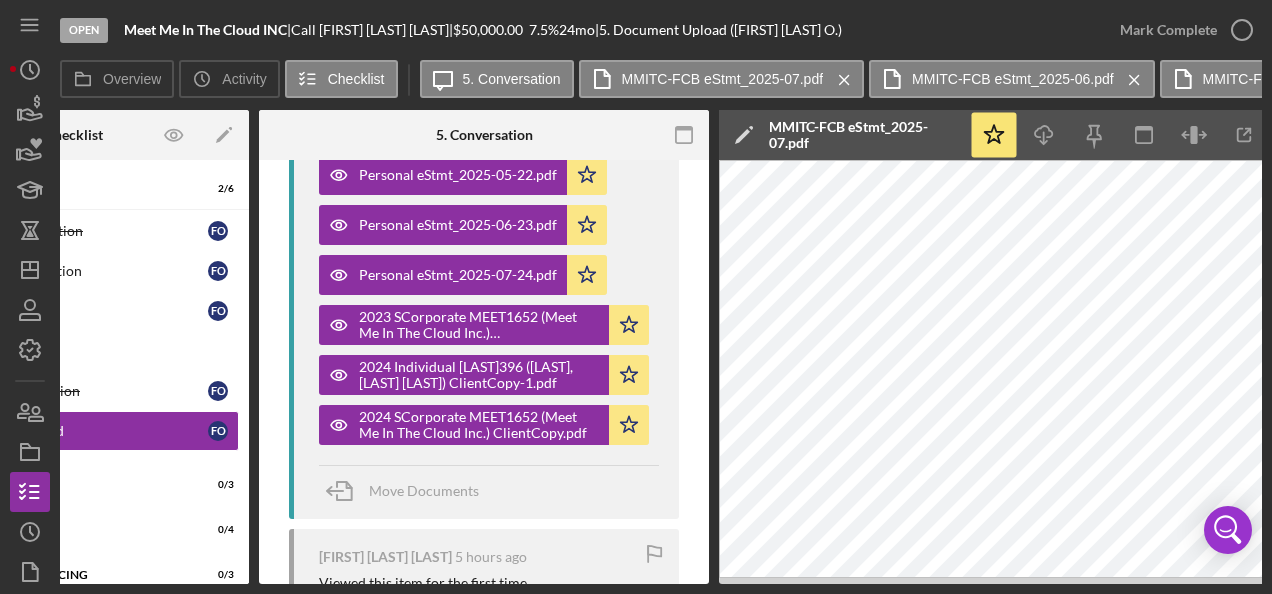 click on "Icon/Message 5. Conversation MMITC-FCB eStmt_2025-07.pdf Icon/Menu Close MMITC-FCB eStmt_2025-06.pdf Icon/Menu Close MMITC-FCB eStmt_2025-05.pdf Icon/Menu Close 2023 Individual [LAST]396 ([LAST], [LAST] [LAST]) ClientCopy.pdf Icon/Menu Close Personal eStmt_2025-07-24.pdf Icon/Menu Close Personal eStmt_2025-06-23.pdf Icon/Menu Close Personal eStmt_2025-05-22.pdf Icon/Menu Close 2023 SCorporate MEET1652 (Meet Me In The Cloud Inc.) ClientCopyv2.pdf Icon/Menu Close 2024 Individual [LAST]396 ([LAST], [LAST] [LAST]) ClientCopy-1.pdf Icon/Menu Close 2024 SCorporate MEET1652 (Meet Me In The Cloud Inc.) ClientCopy.pdf Icon/Menu Close" at bounding box center [841, 80] 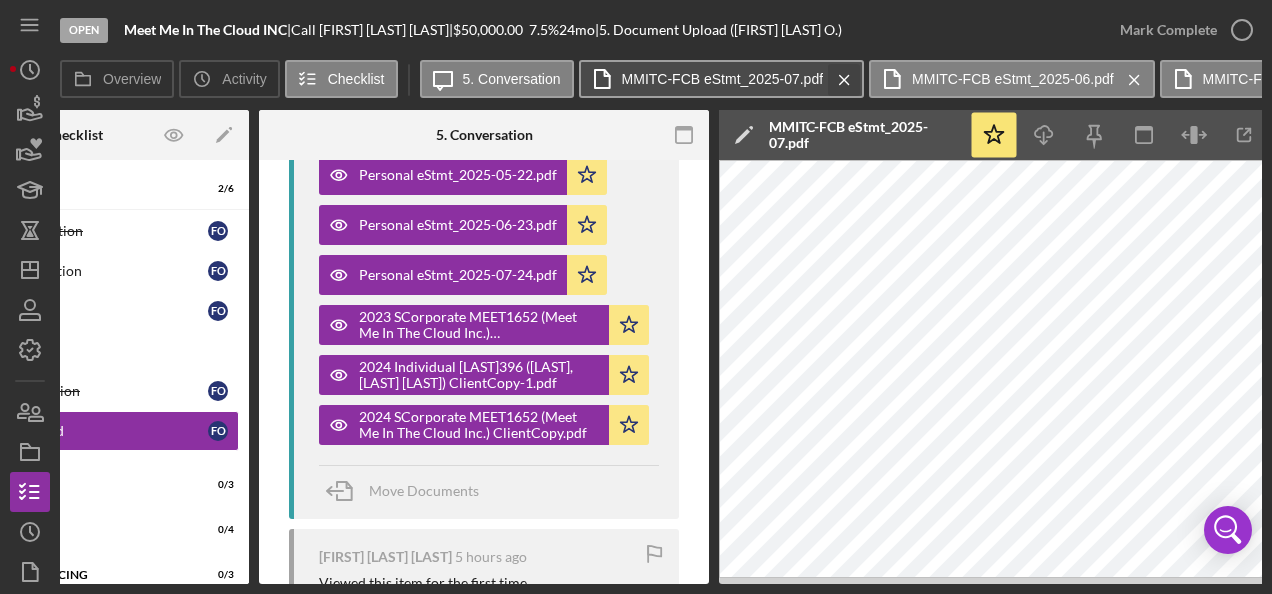 click on "Icon/Menu Close" 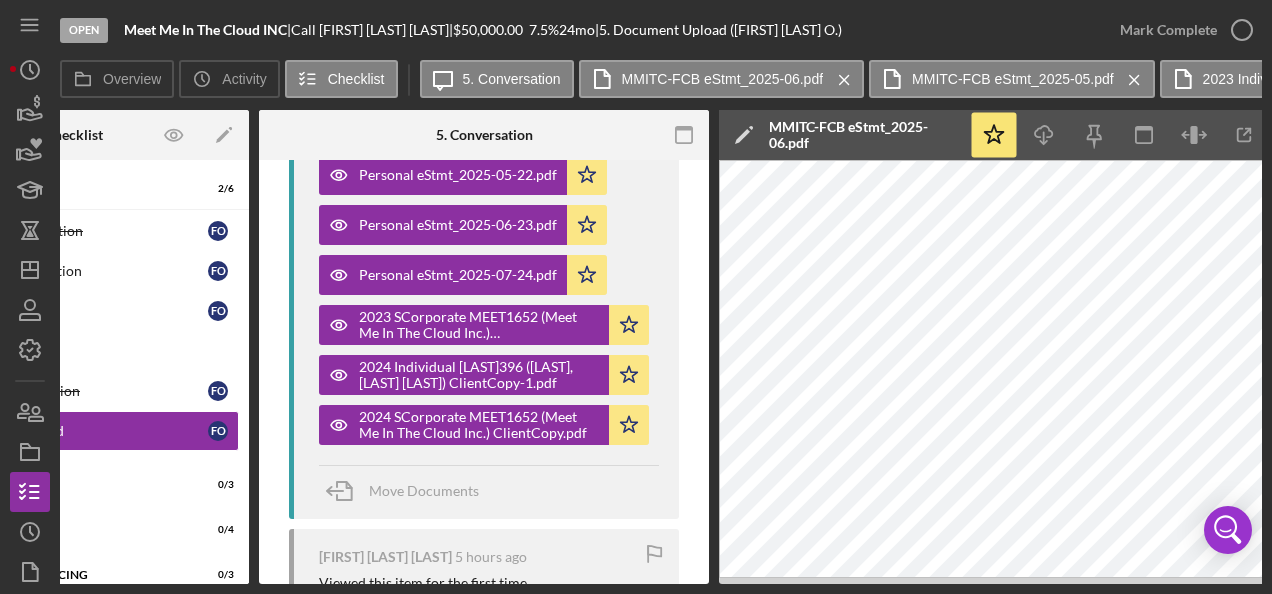 click on "Icon/Menu Close" 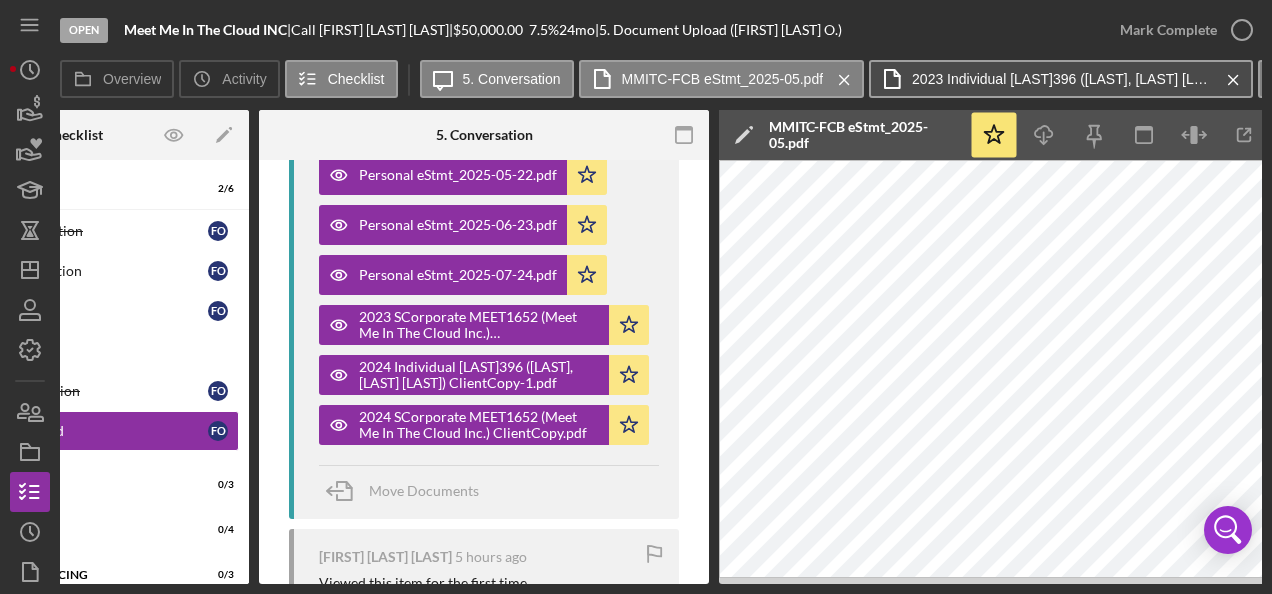 click on "Icon/Menu Close" 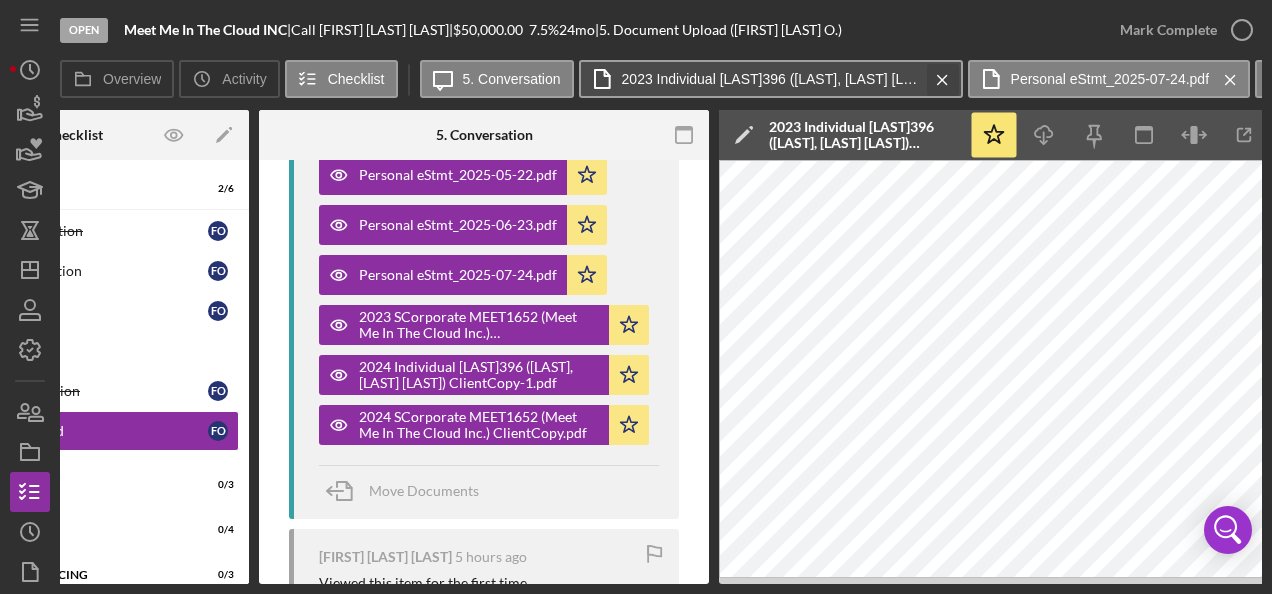 click on "Icon/Menu Close" 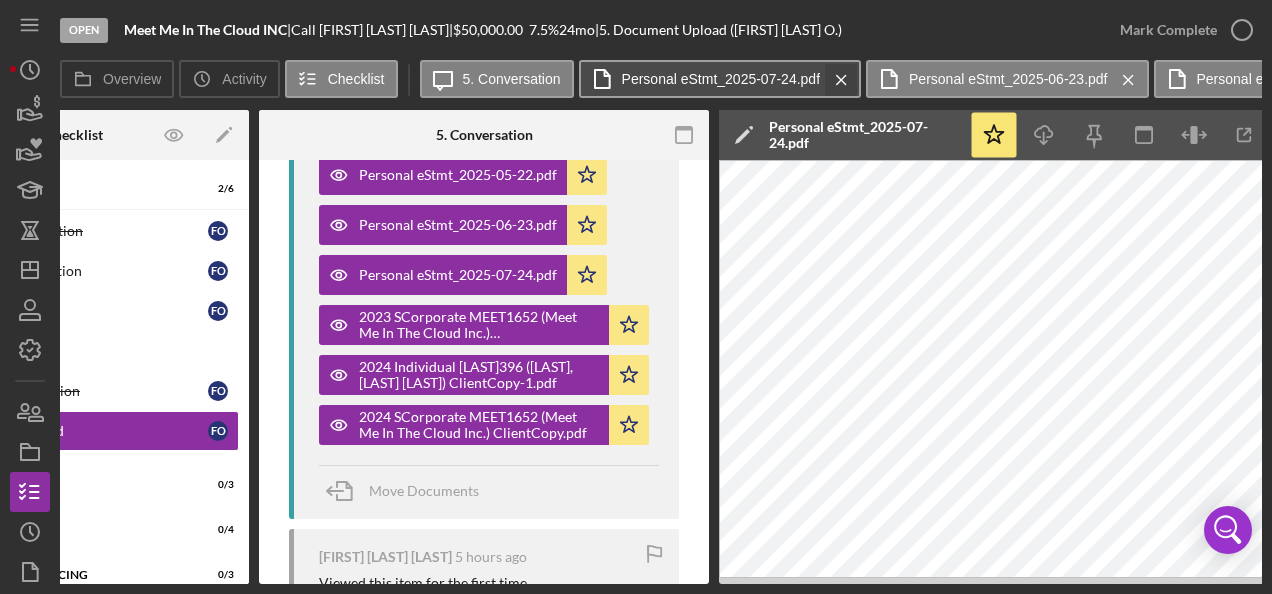 click on "Icon/Menu Close" 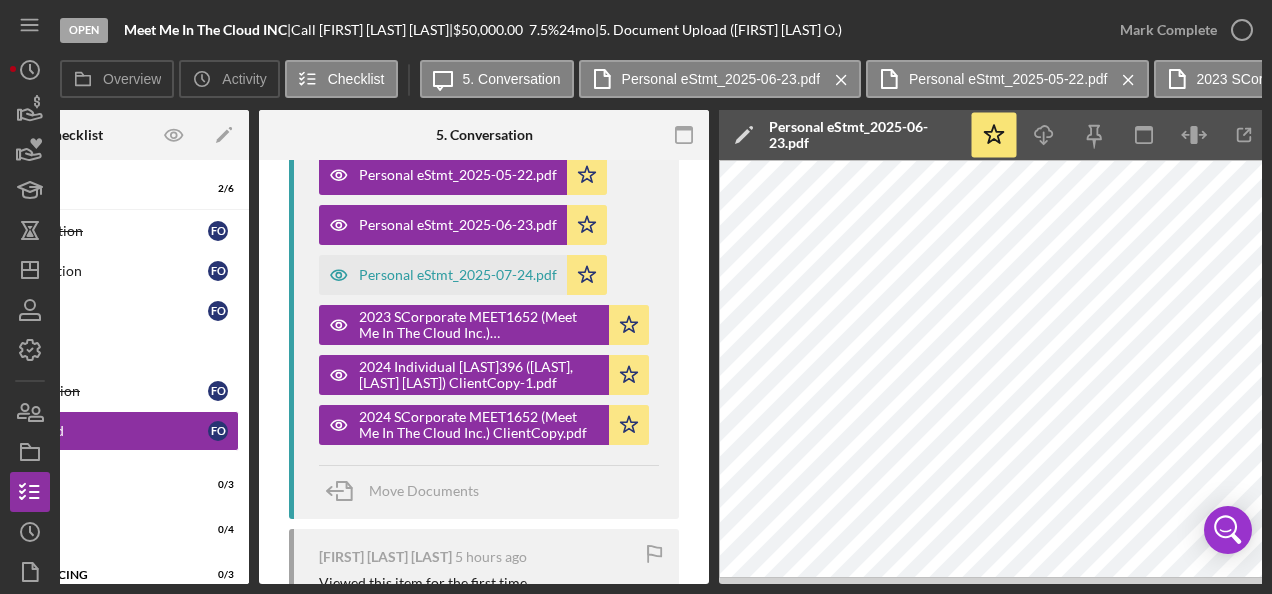click on "Icon/Menu Close" 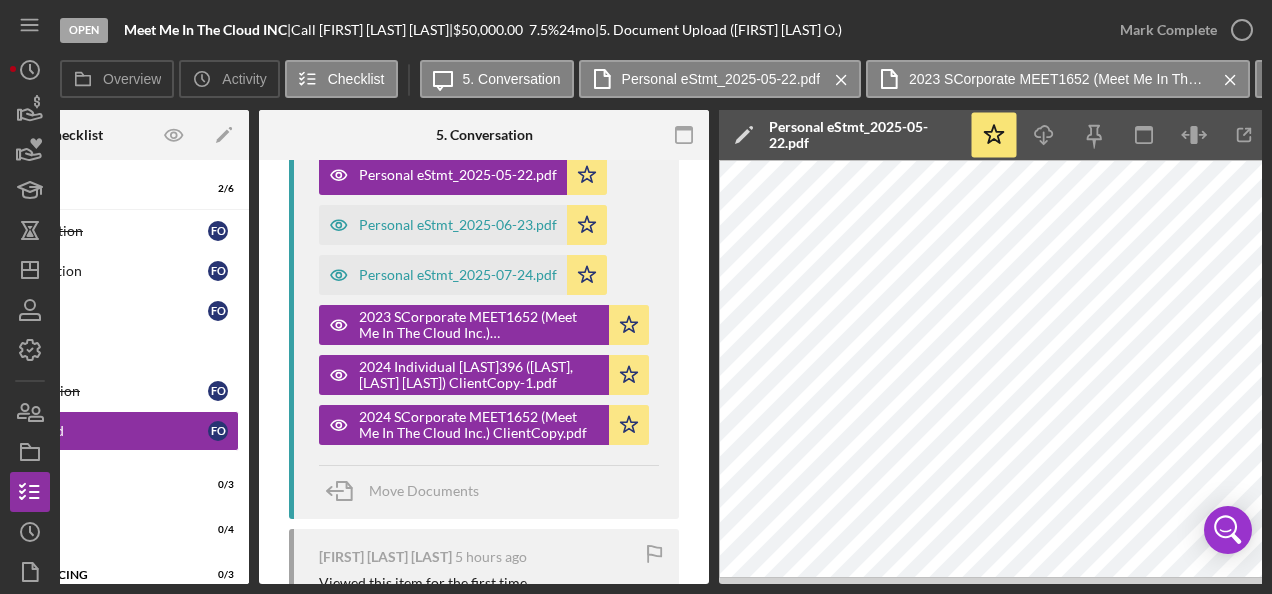 click on "Icon/Menu Close" 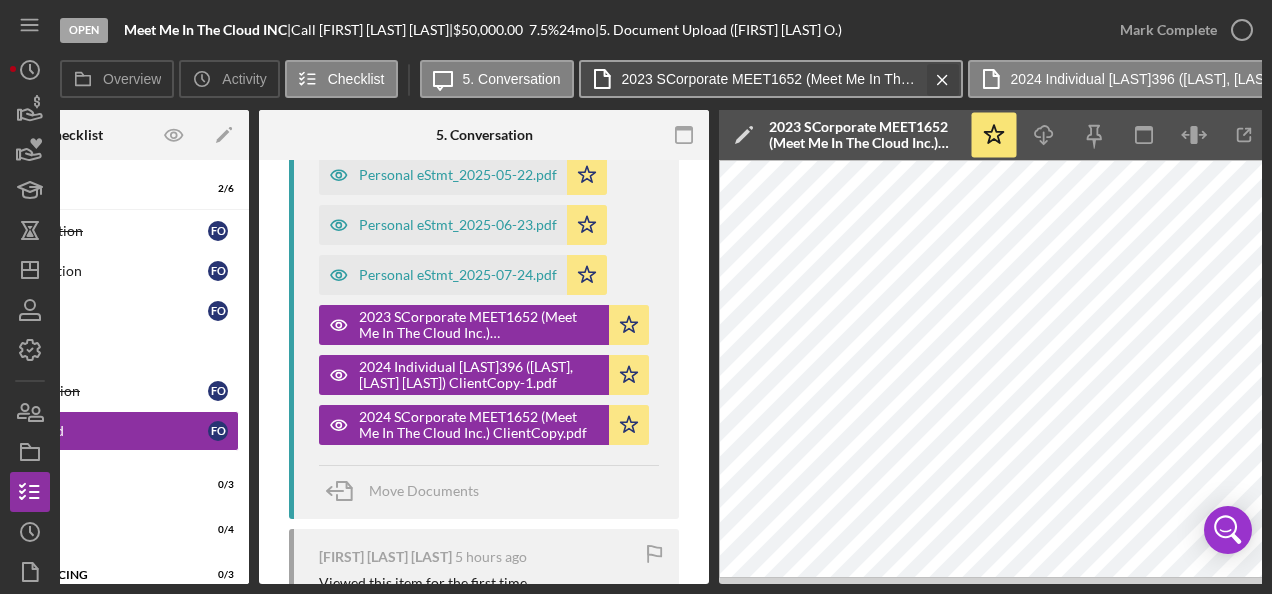 click on "Icon/Menu Close" 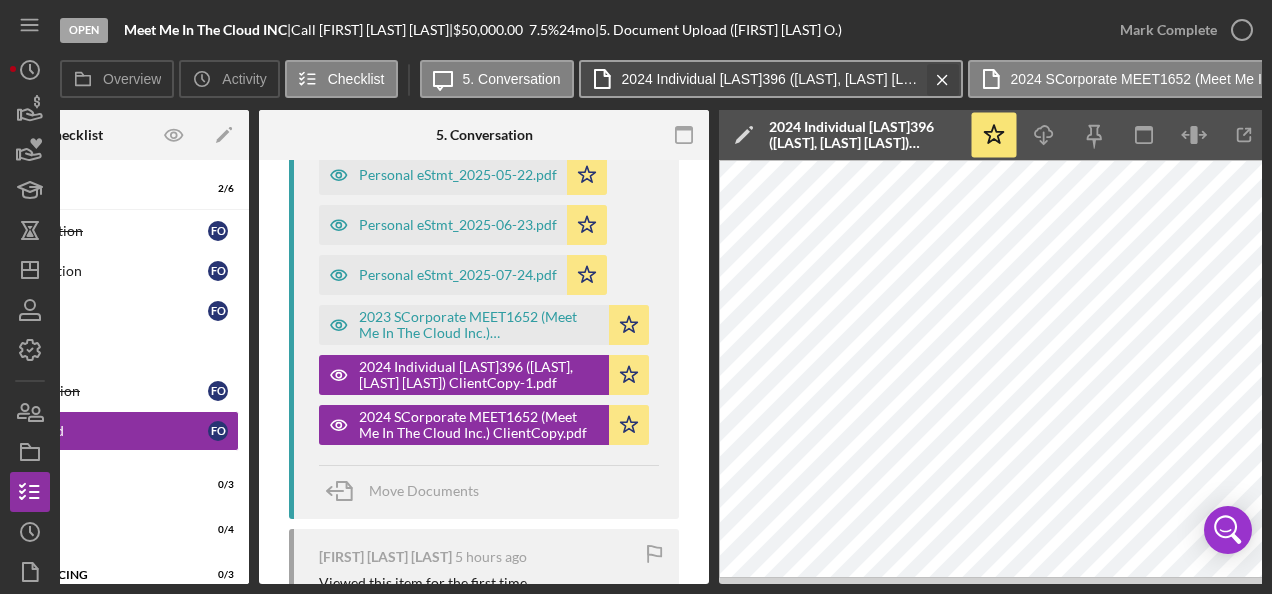 click on "Icon/Menu Close" 